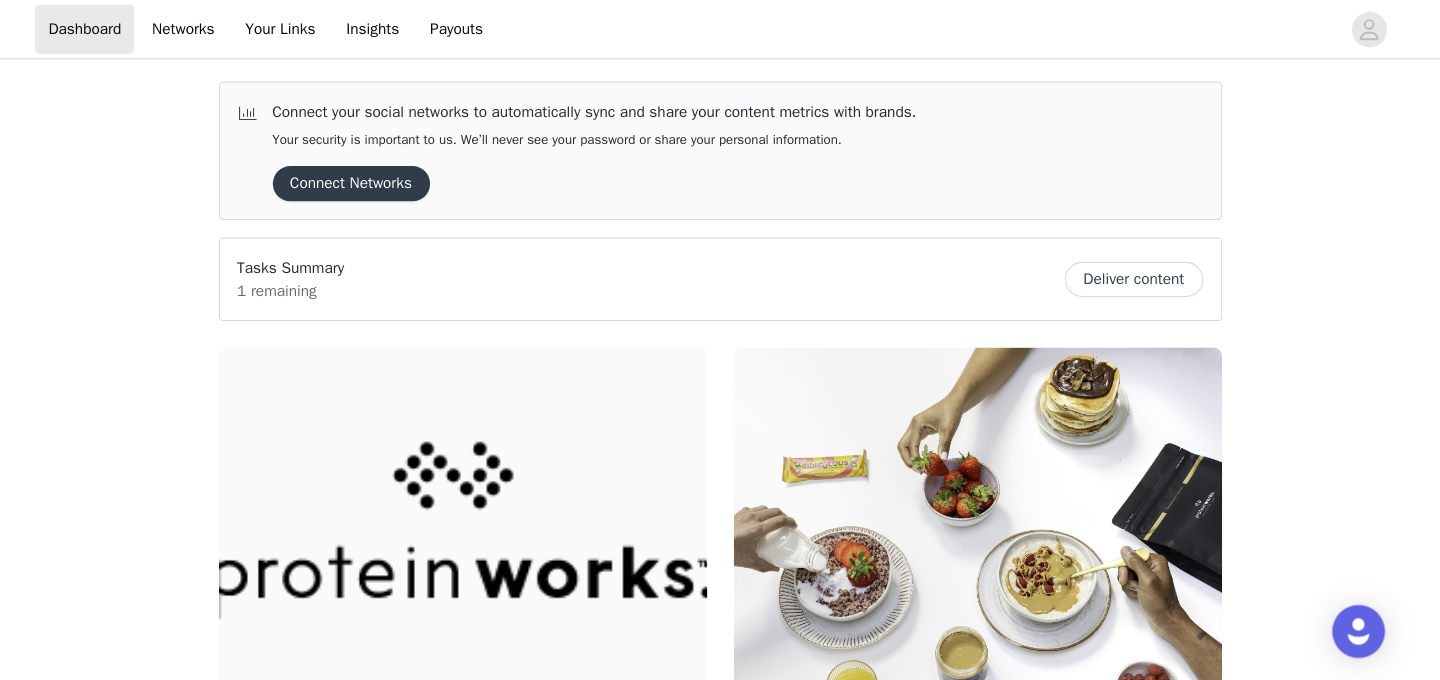 scroll, scrollTop: 0, scrollLeft: 0, axis: both 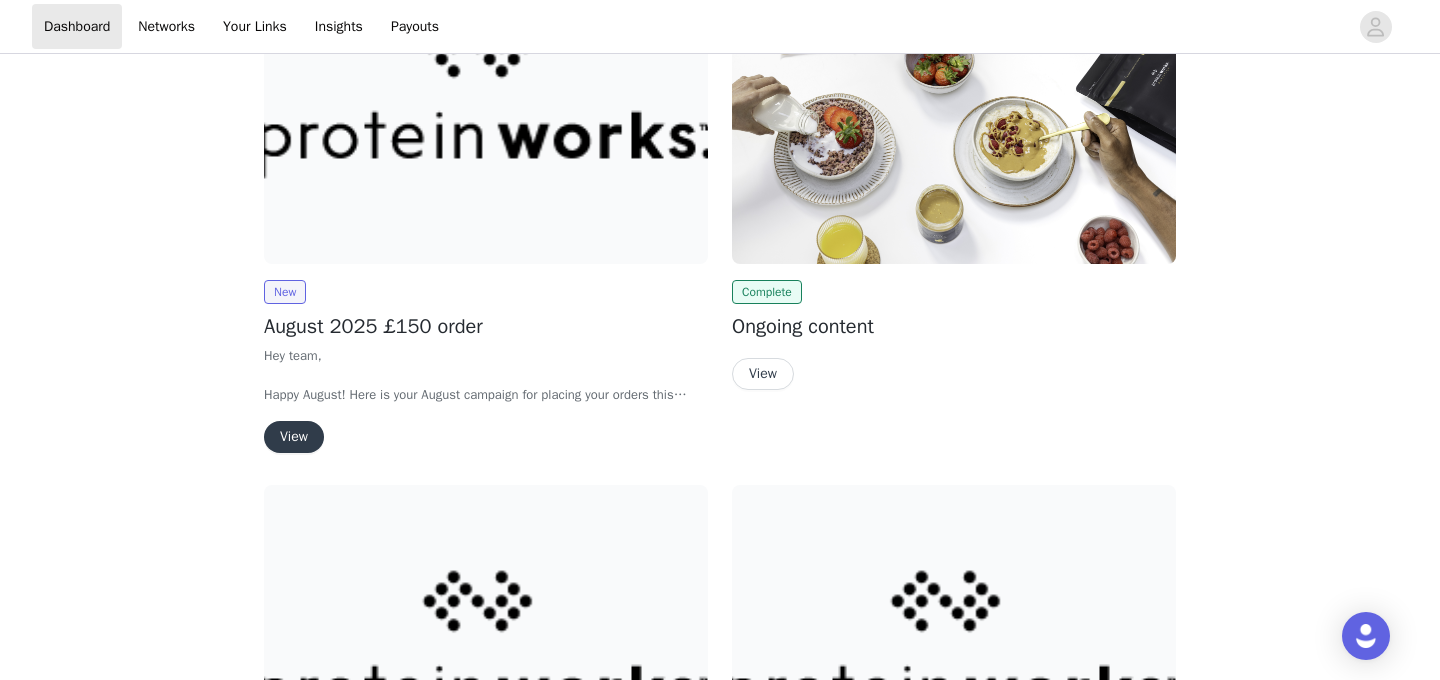 click at bounding box center (486, 97) 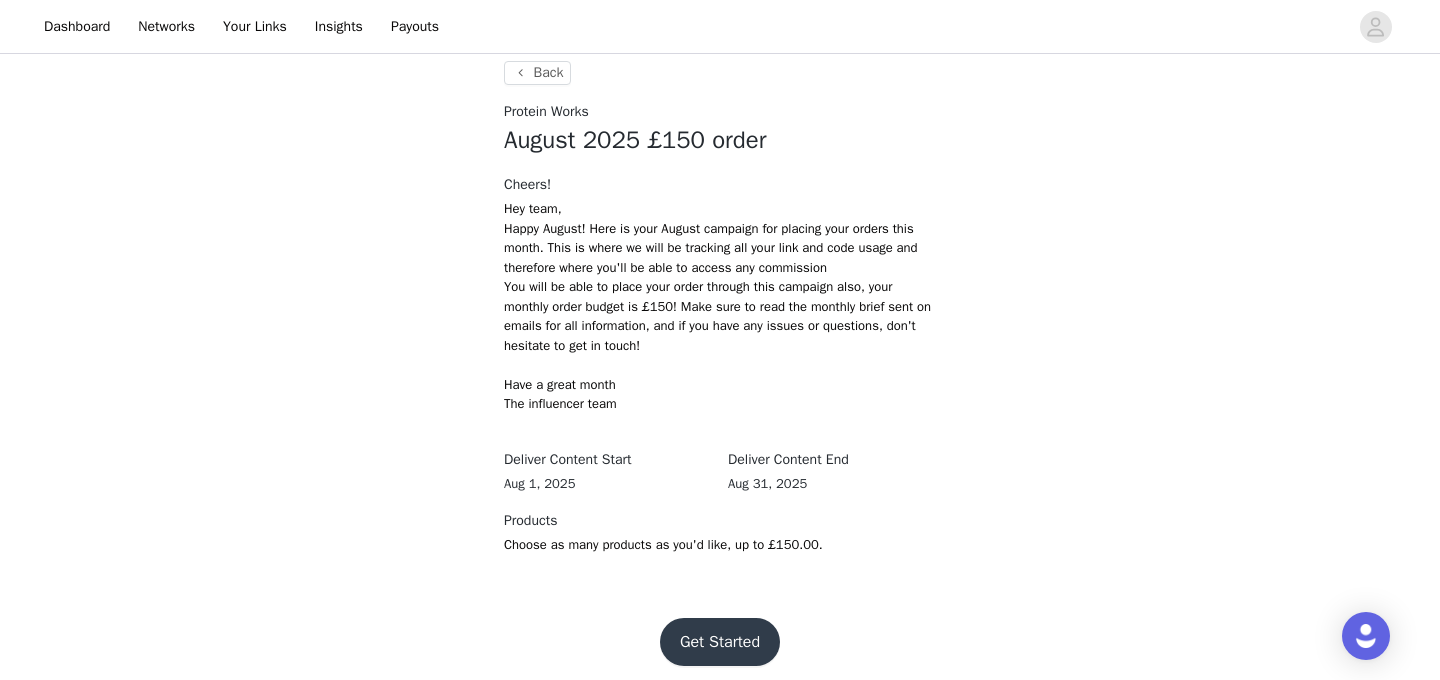 scroll, scrollTop: 303, scrollLeft: 0, axis: vertical 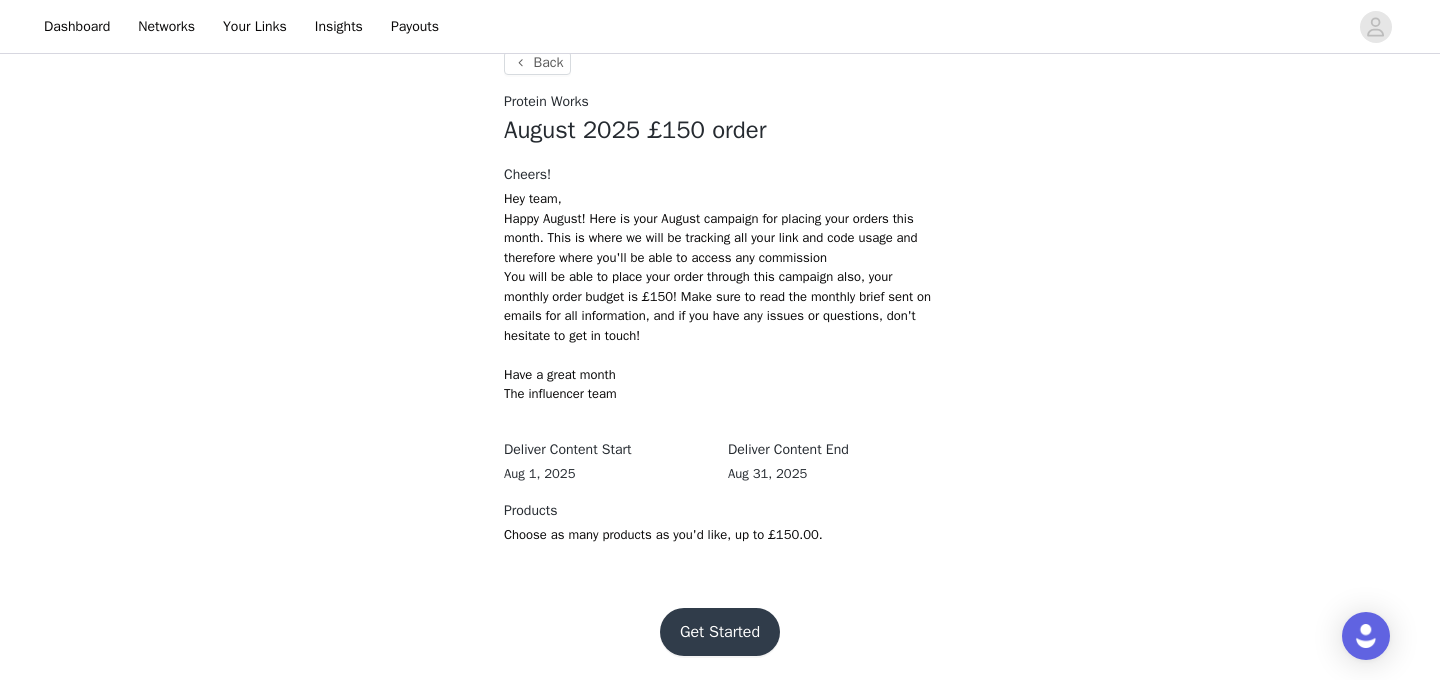 click on "Get Started" at bounding box center [720, 632] 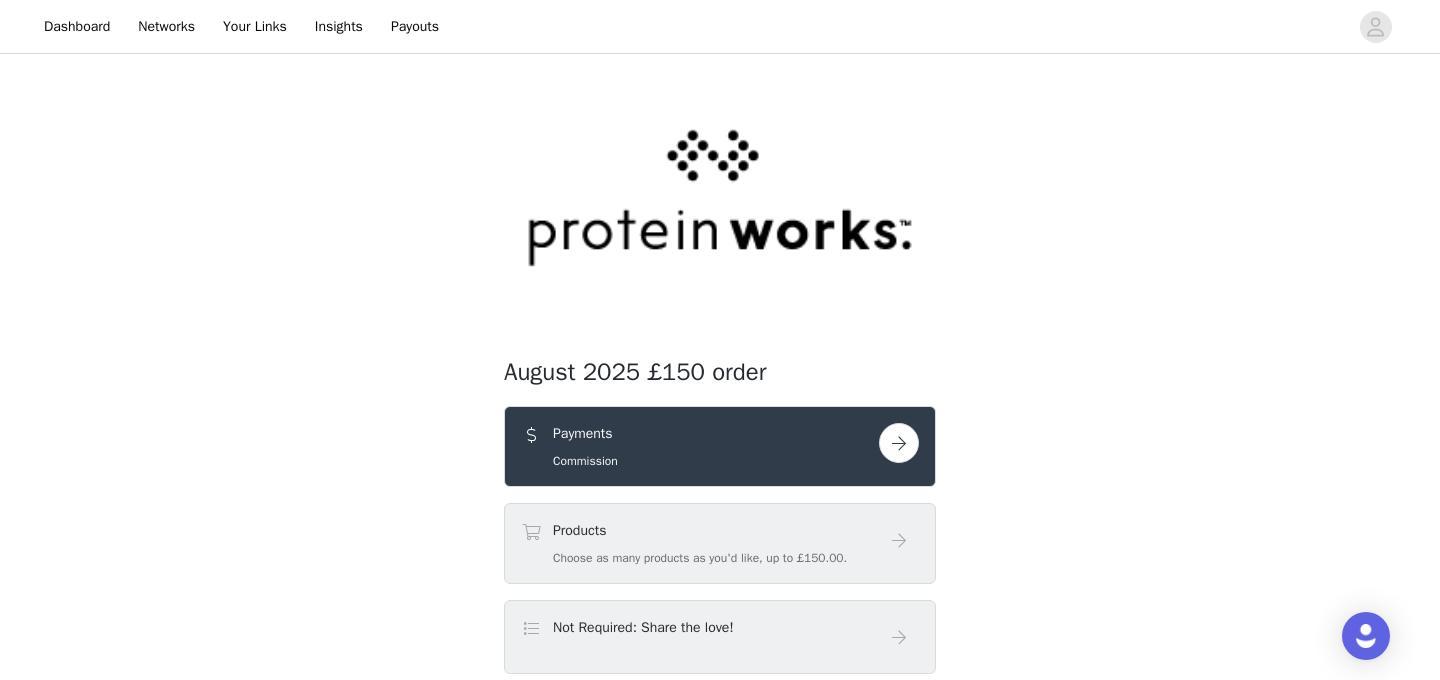click at bounding box center [899, 443] 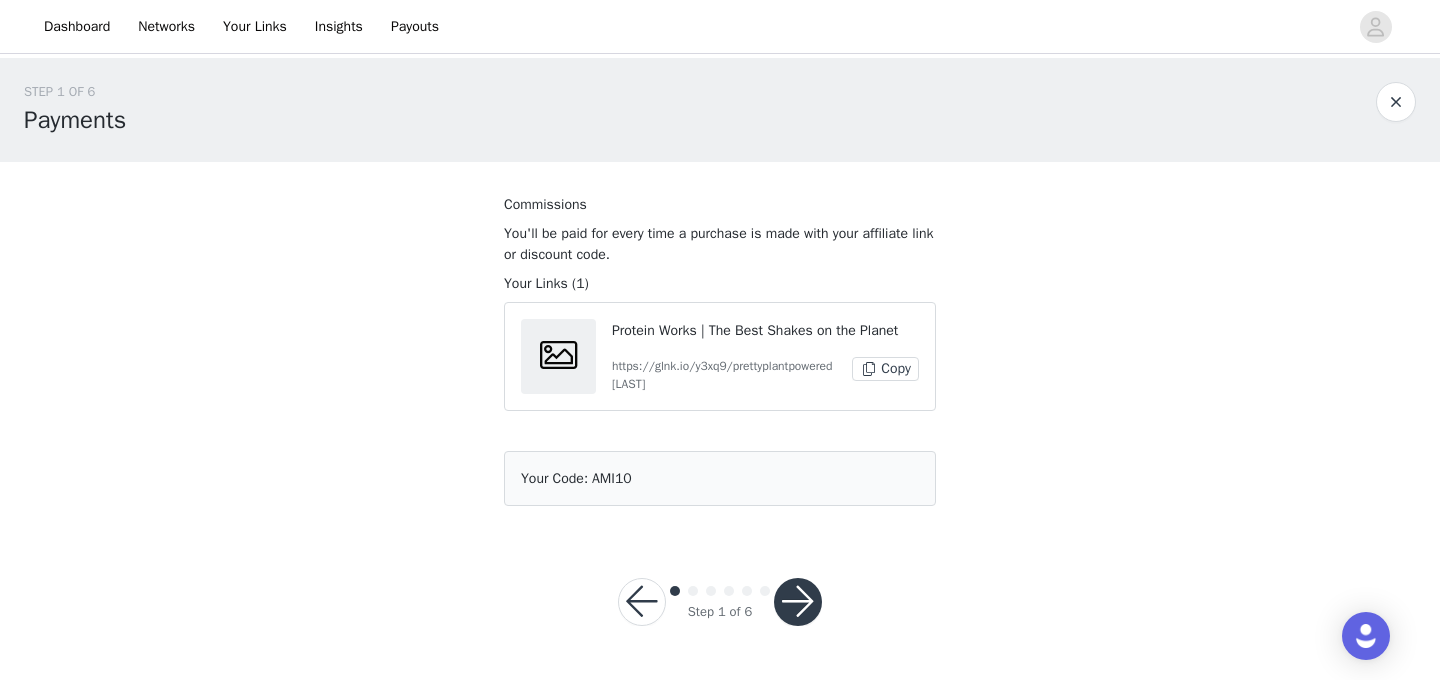 click at bounding box center [798, 602] 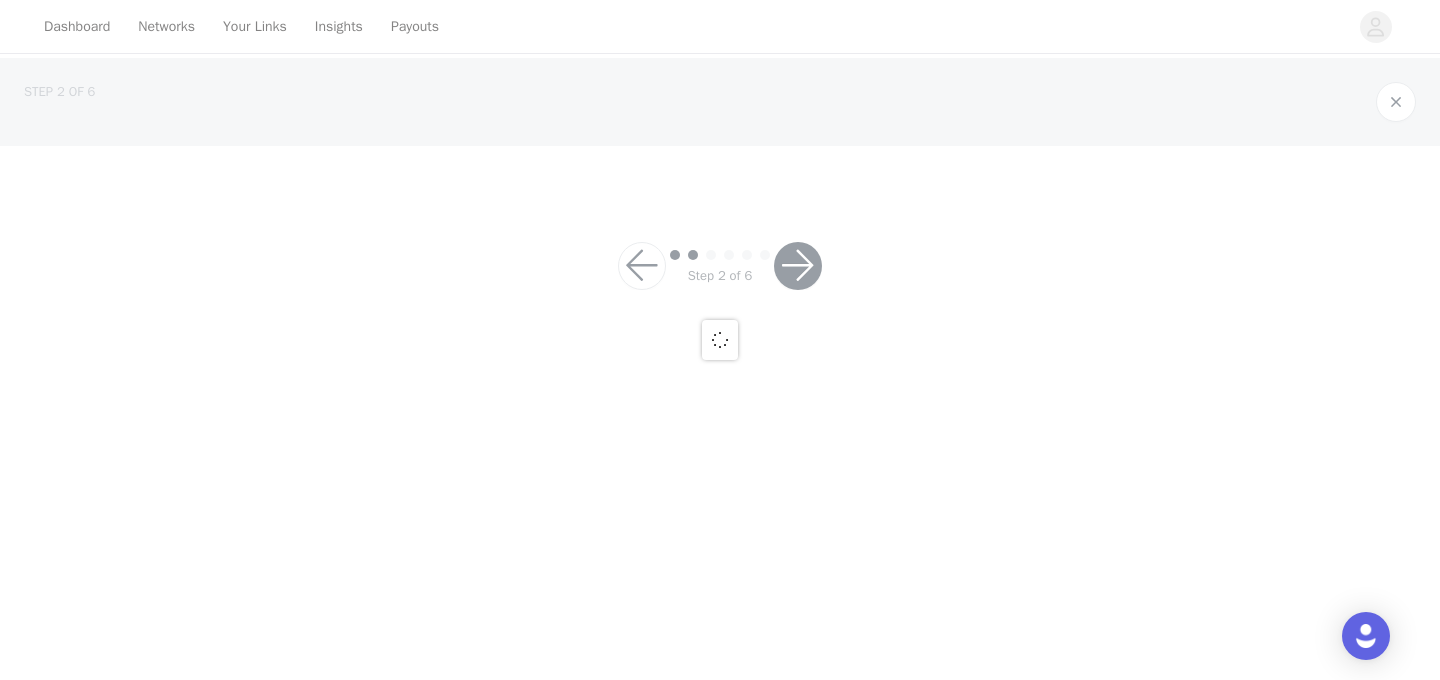 click at bounding box center (720, 340) 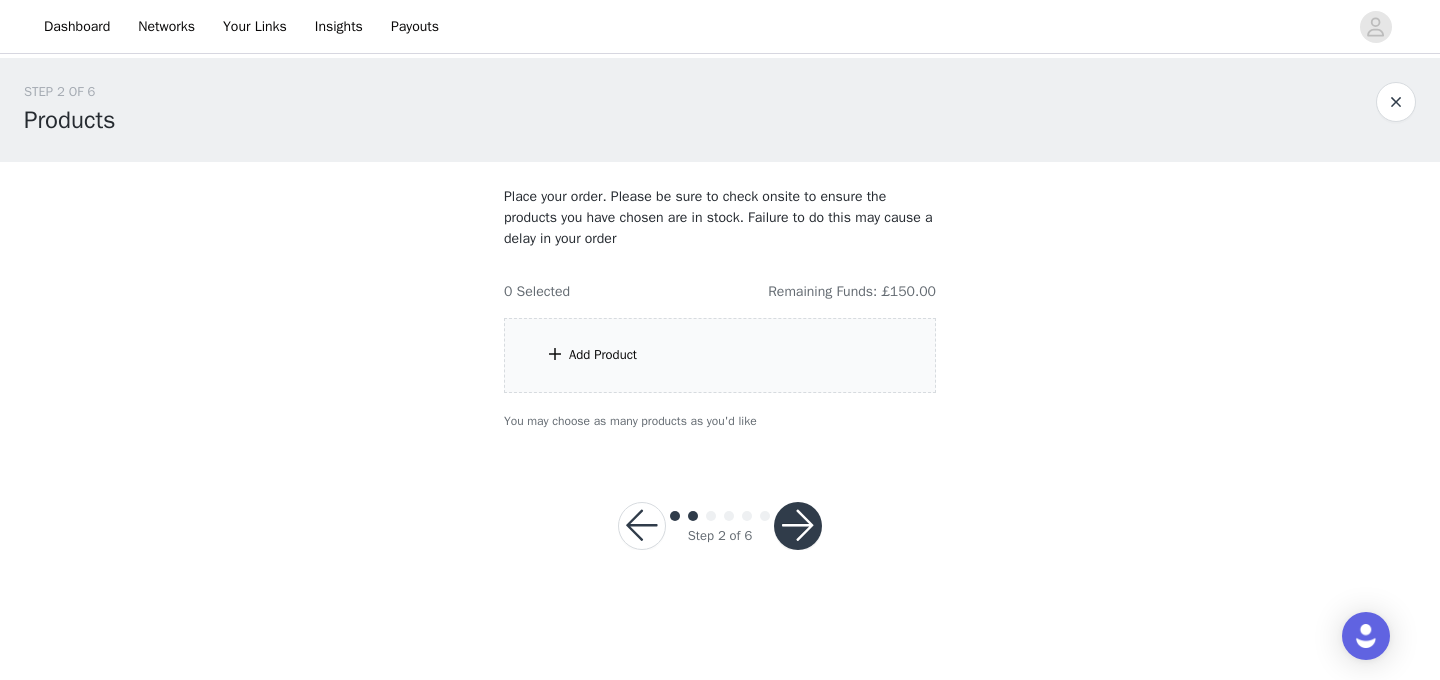 click at bounding box center [798, 526] 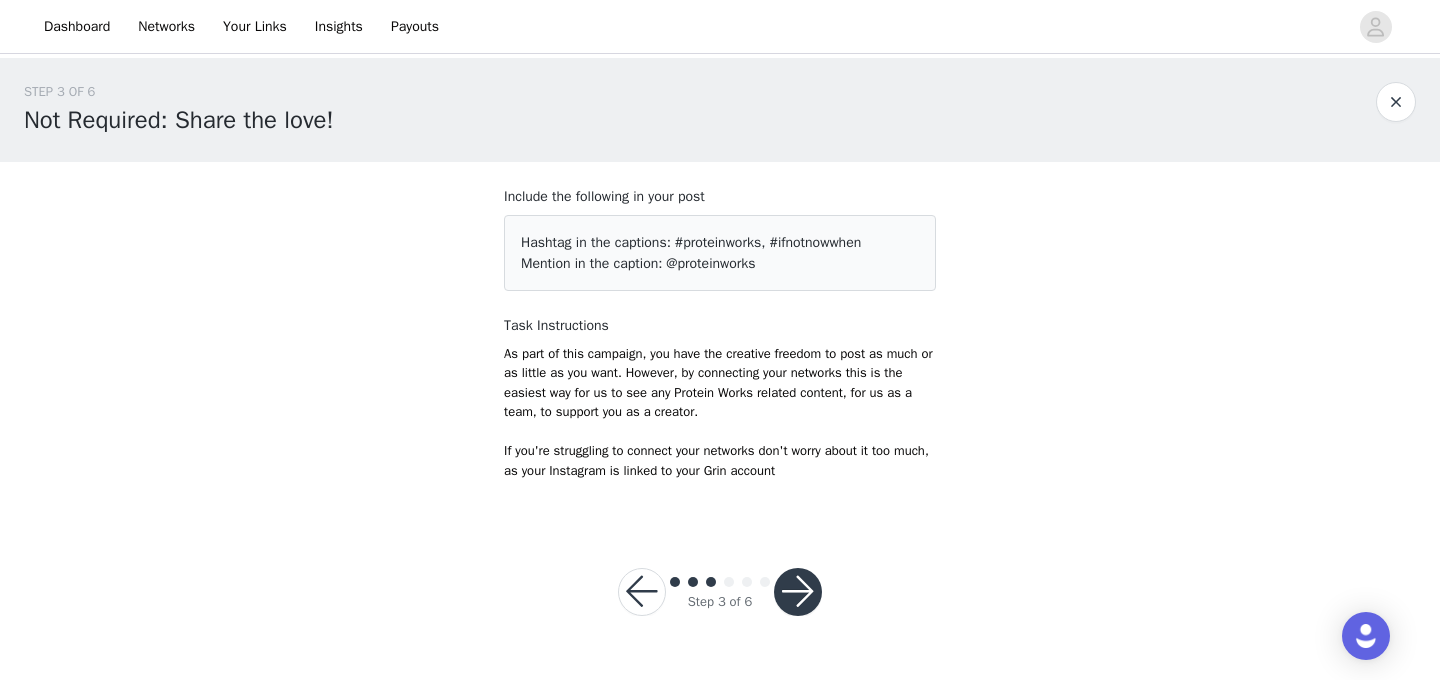 click at bounding box center [642, 592] 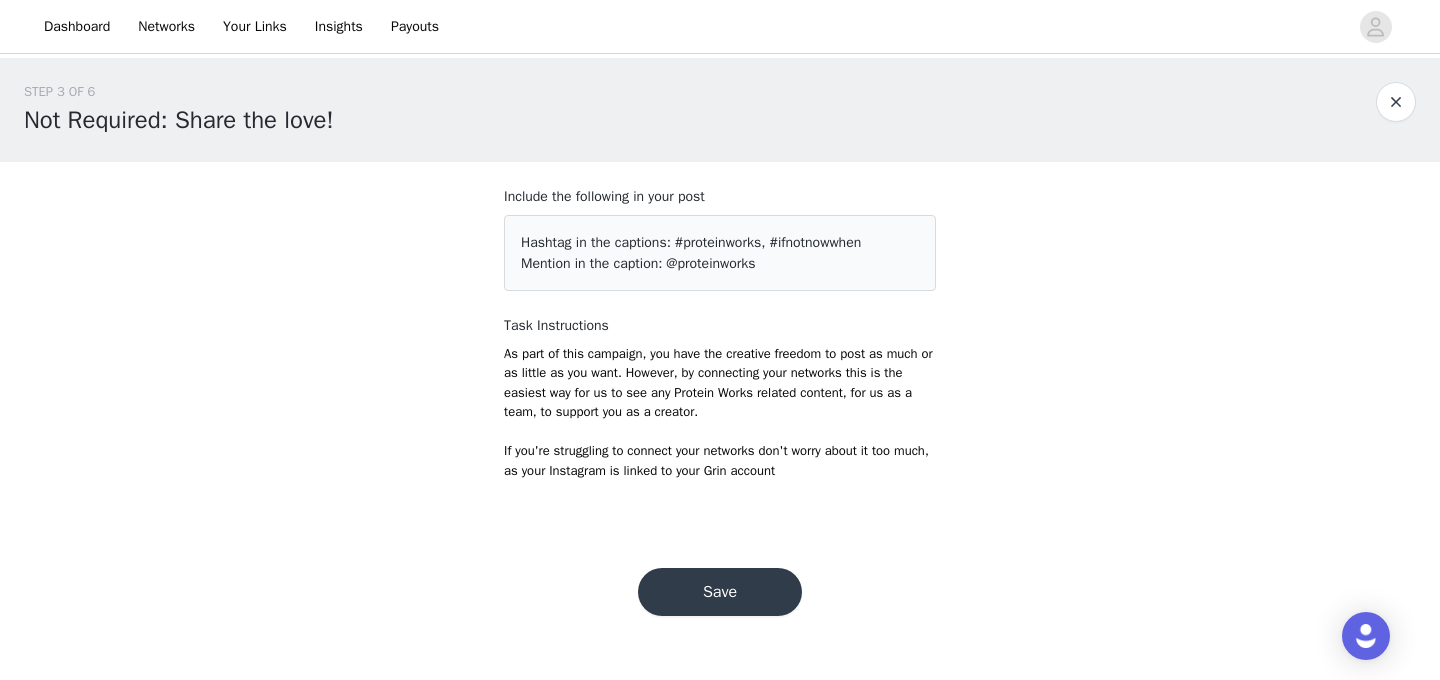 click on "Save" at bounding box center (720, 592) 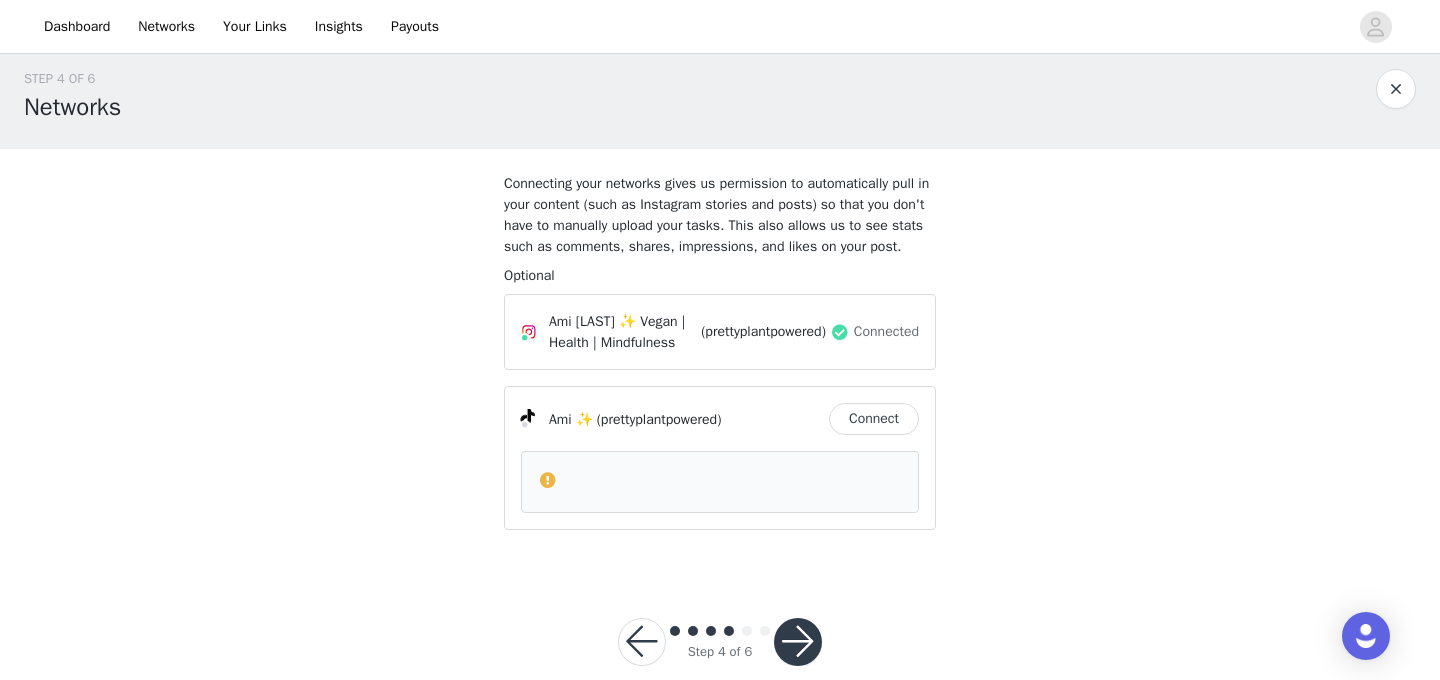 scroll, scrollTop: 88, scrollLeft: 0, axis: vertical 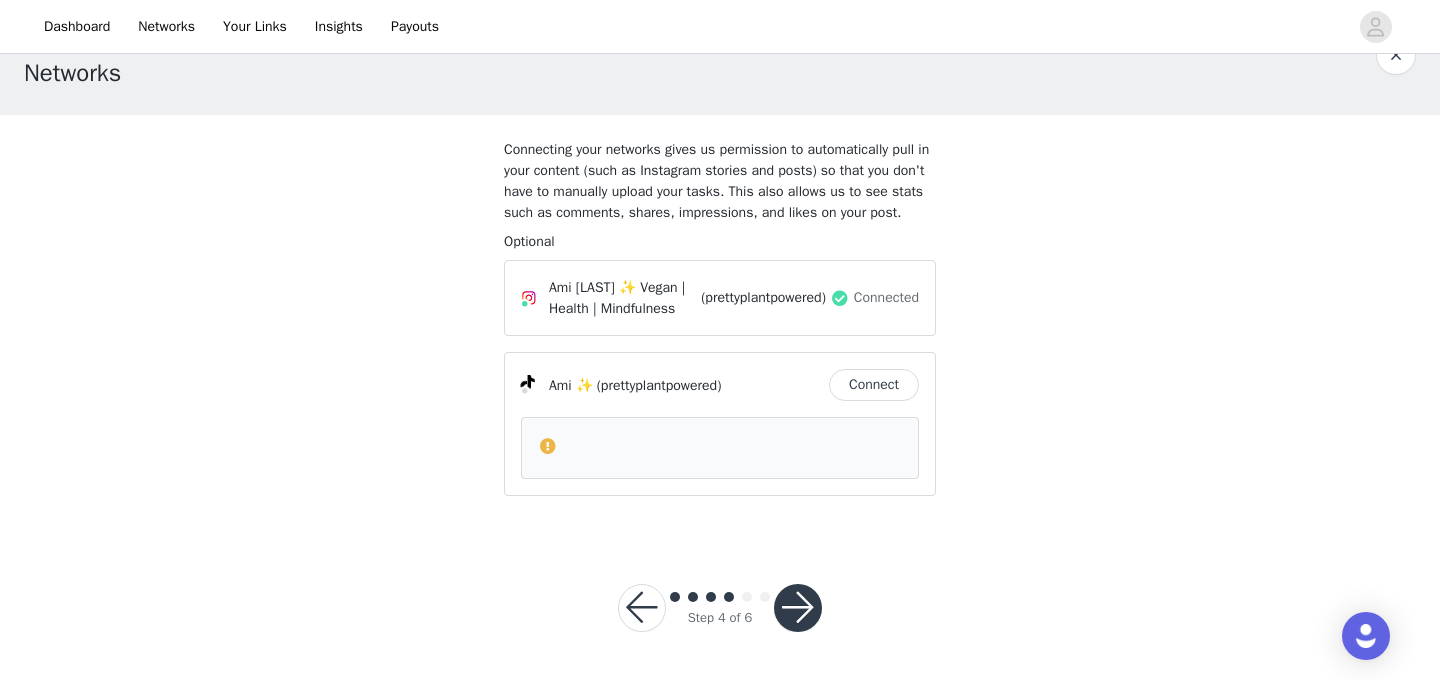 click at bounding box center (798, 608) 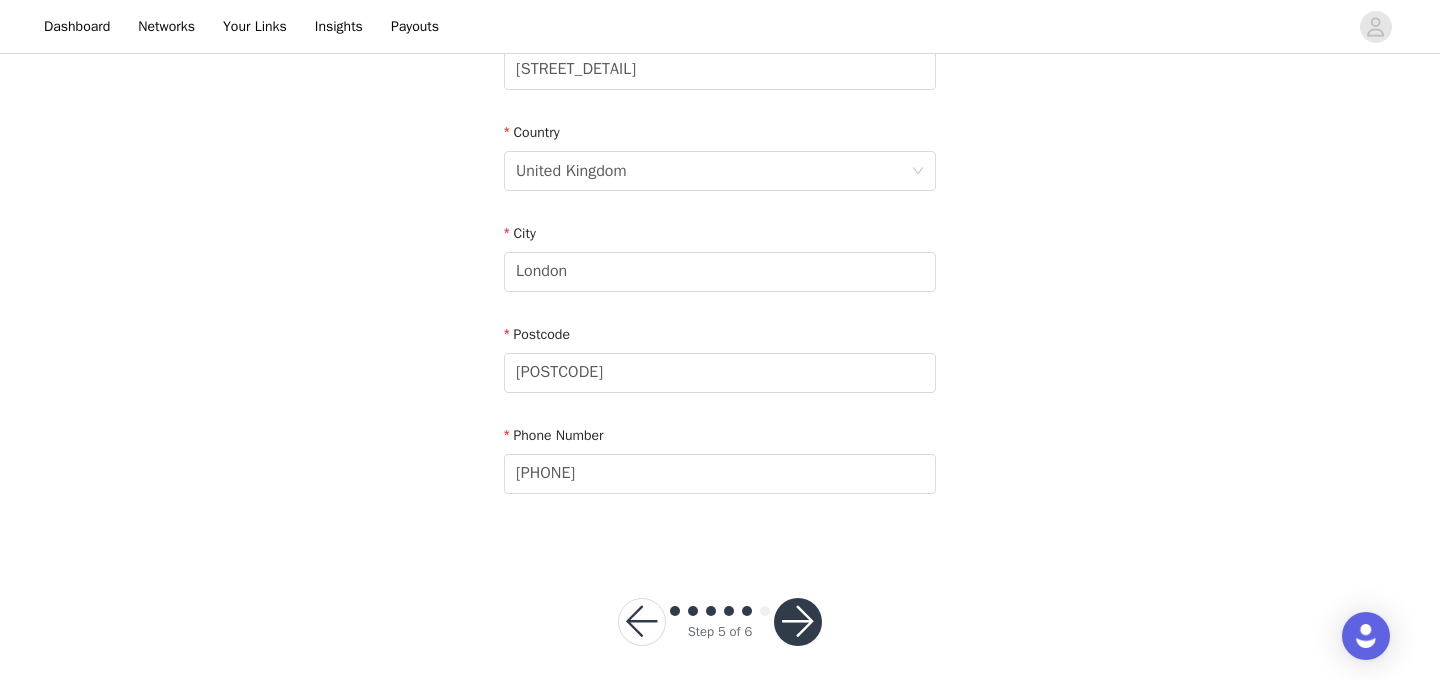scroll, scrollTop: 582, scrollLeft: 0, axis: vertical 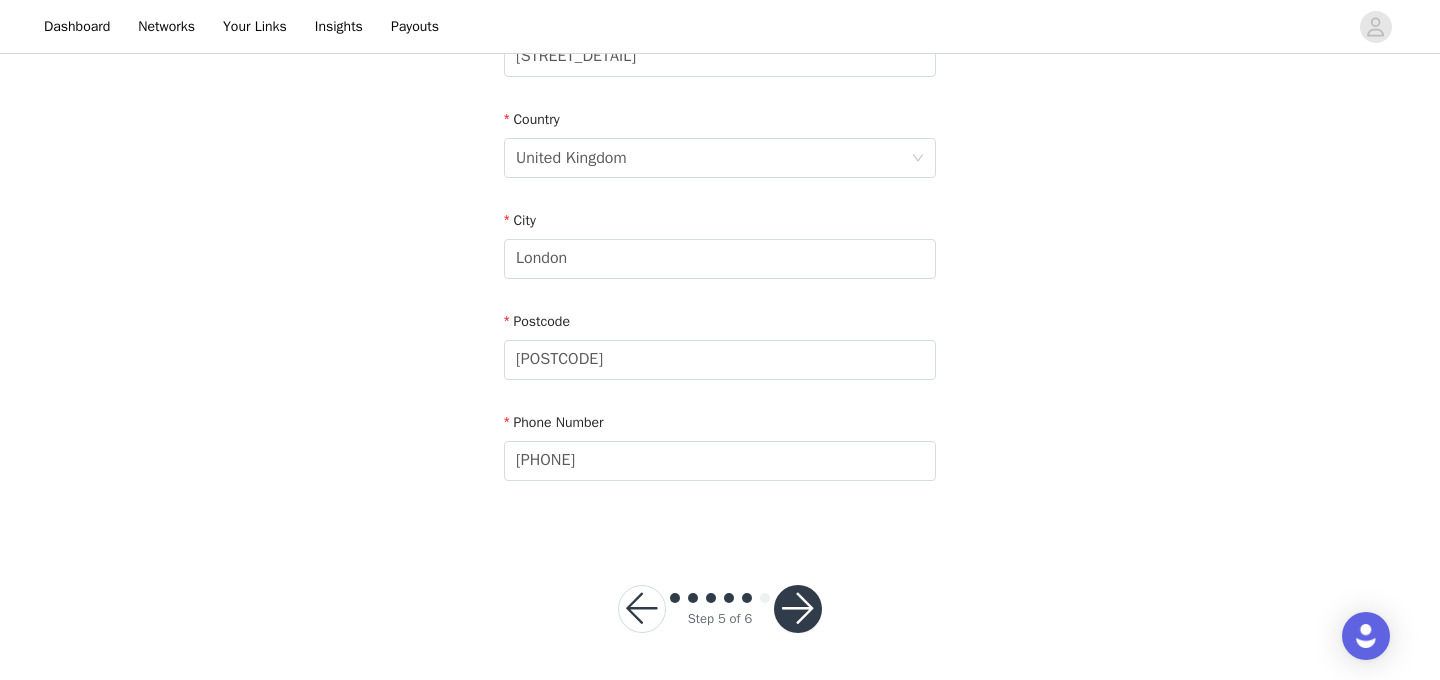 click at bounding box center [798, 609] 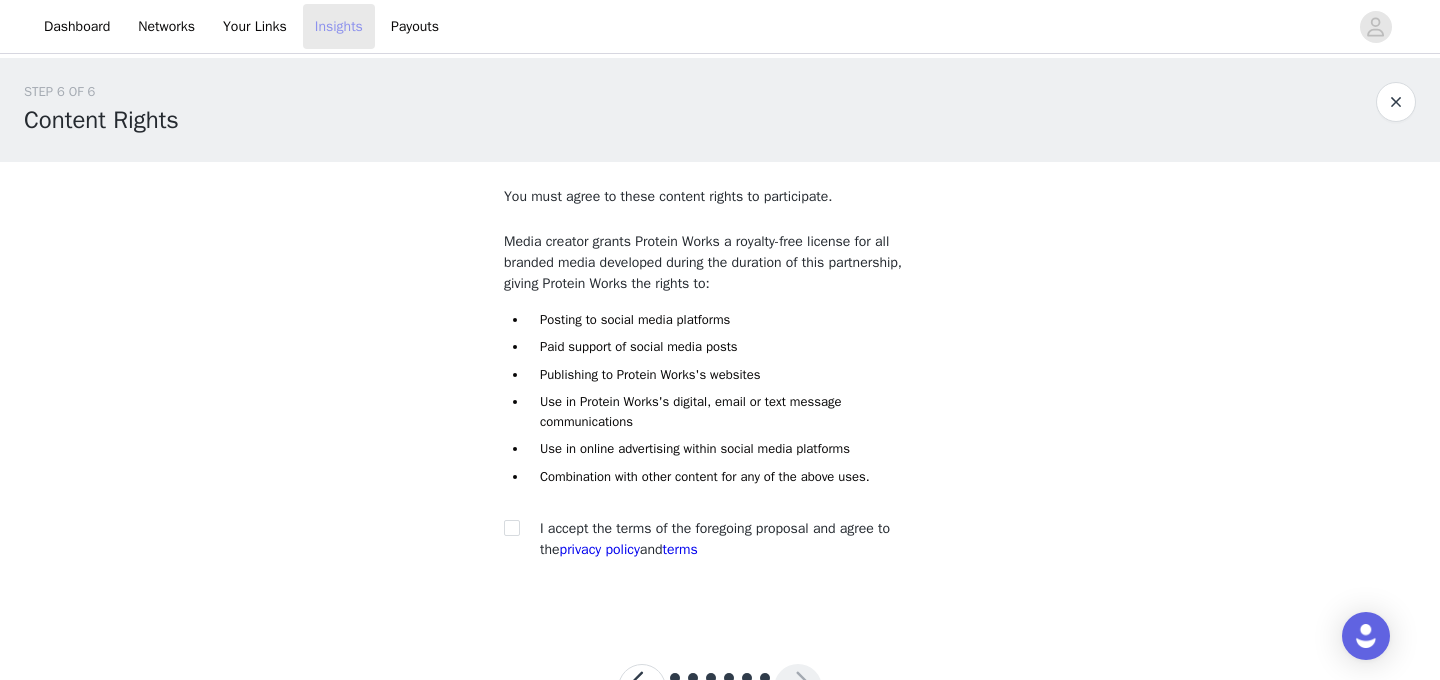 scroll, scrollTop: 80, scrollLeft: 0, axis: vertical 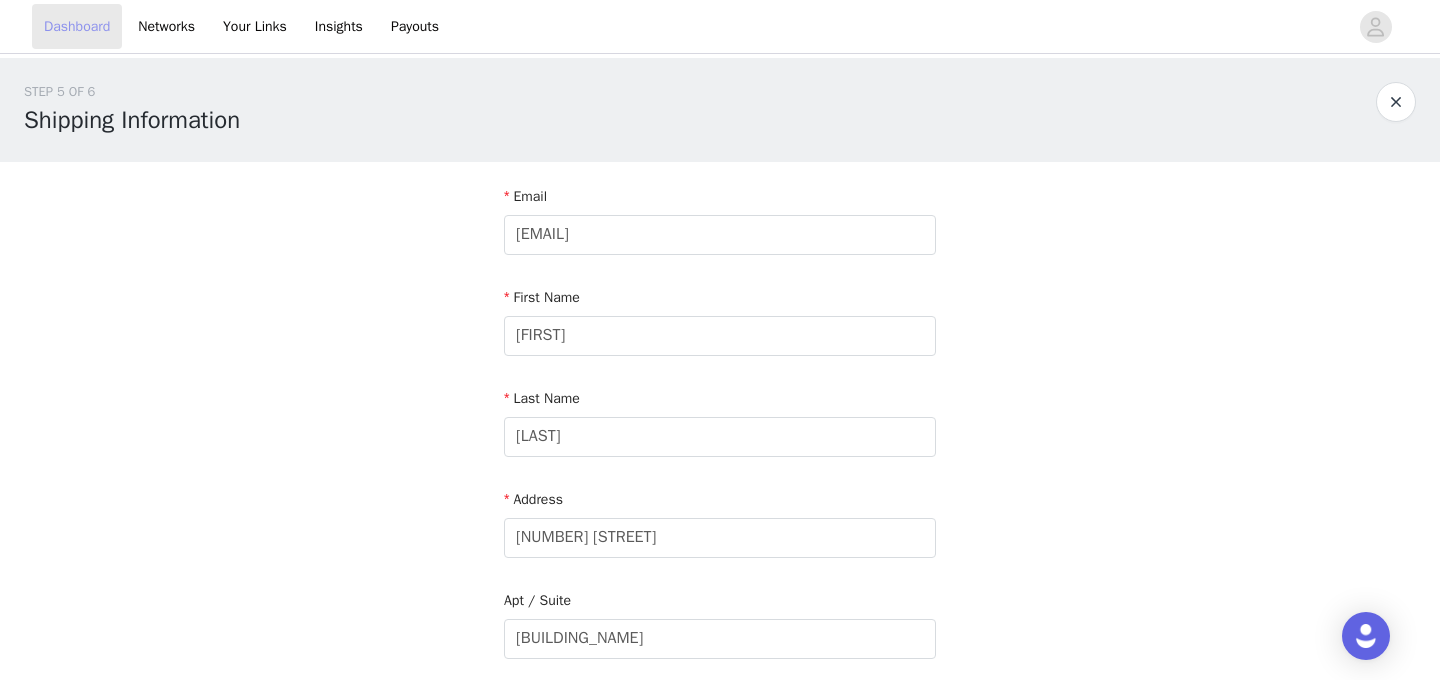 click on "Dashboard" at bounding box center [77, 26] 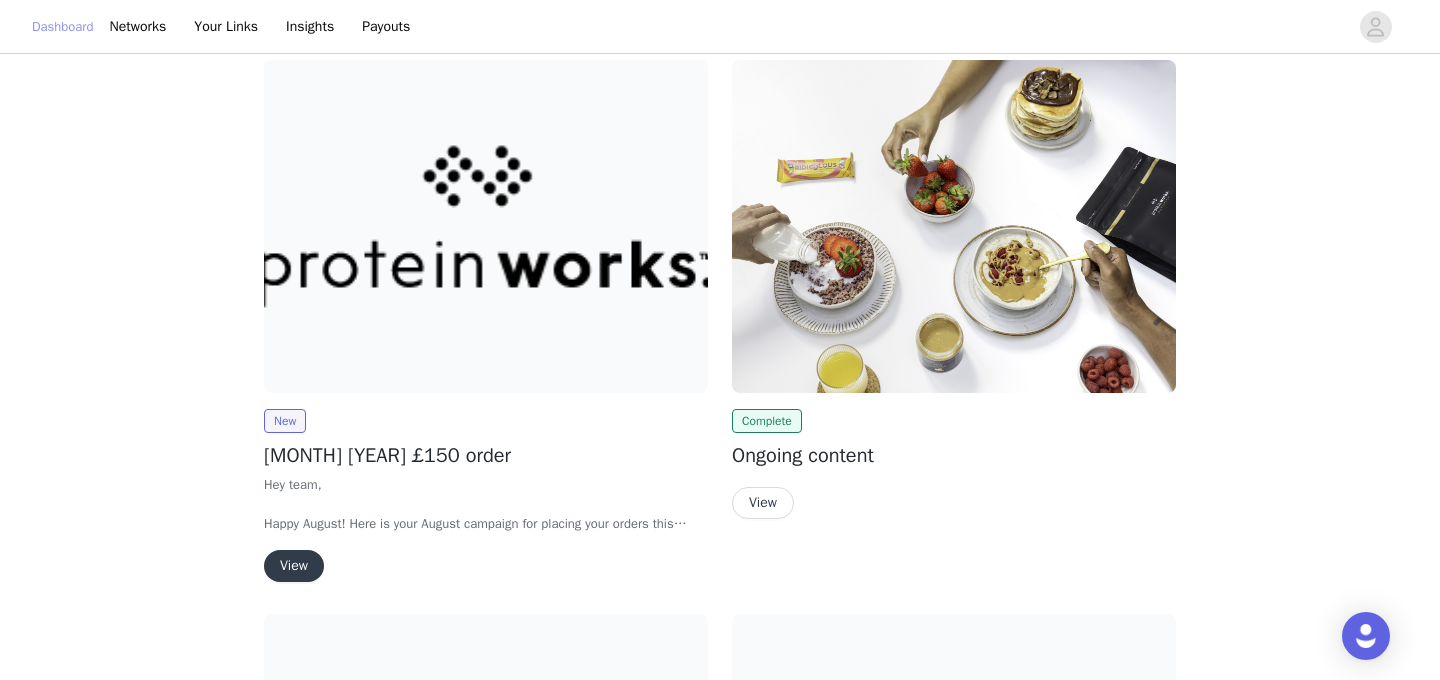 scroll, scrollTop: 309, scrollLeft: 0, axis: vertical 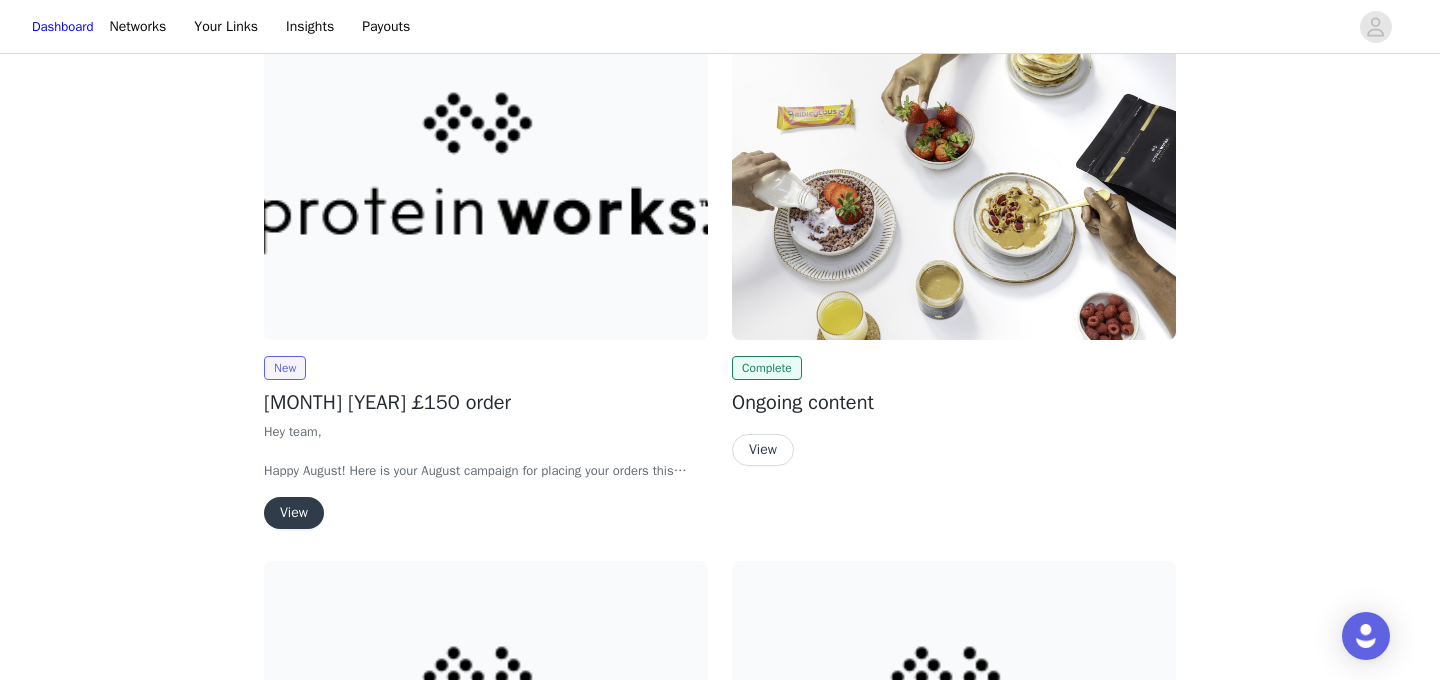click at bounding box center (486, 173) 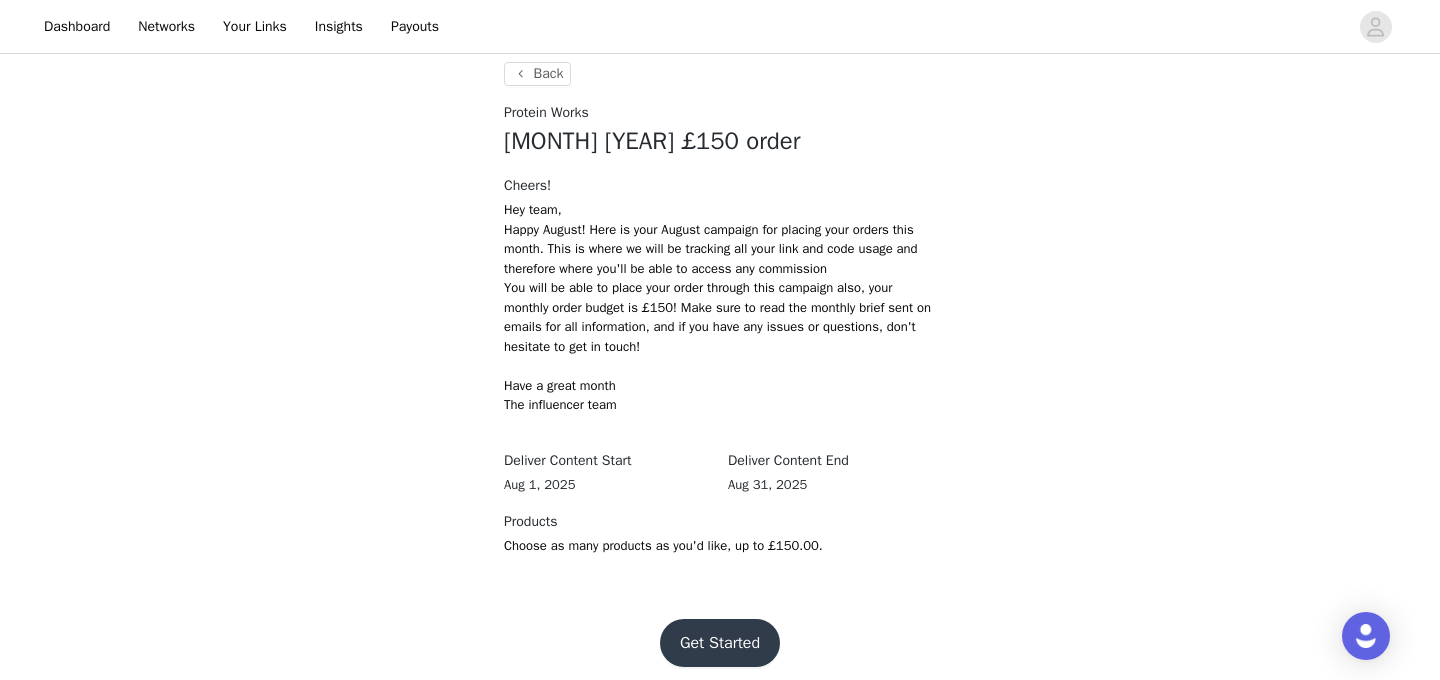 scroll, scrollTop: 303, scrollLeft: 0, axis: vertical 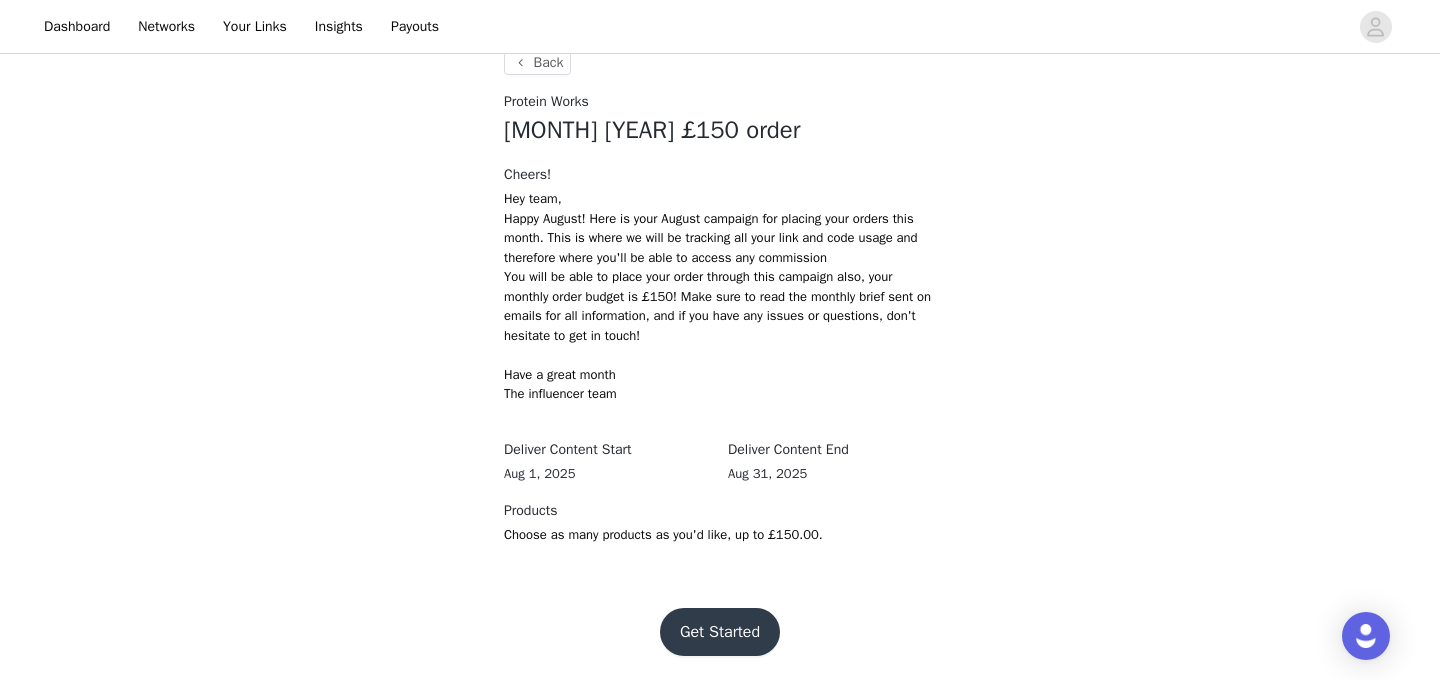 click on "Get Started" at bounding box center (720, 632) 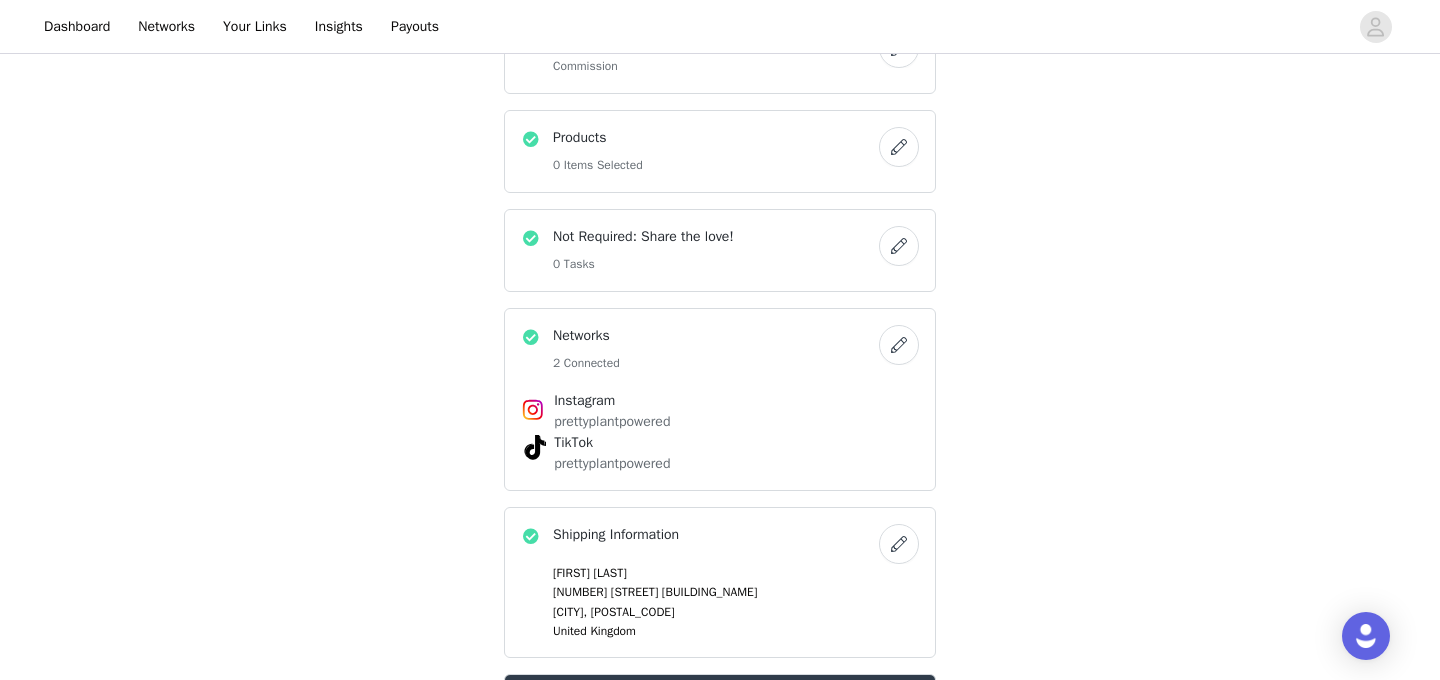 scroll, scrollTop: 376, scrollLeft: 0, axis: vertical 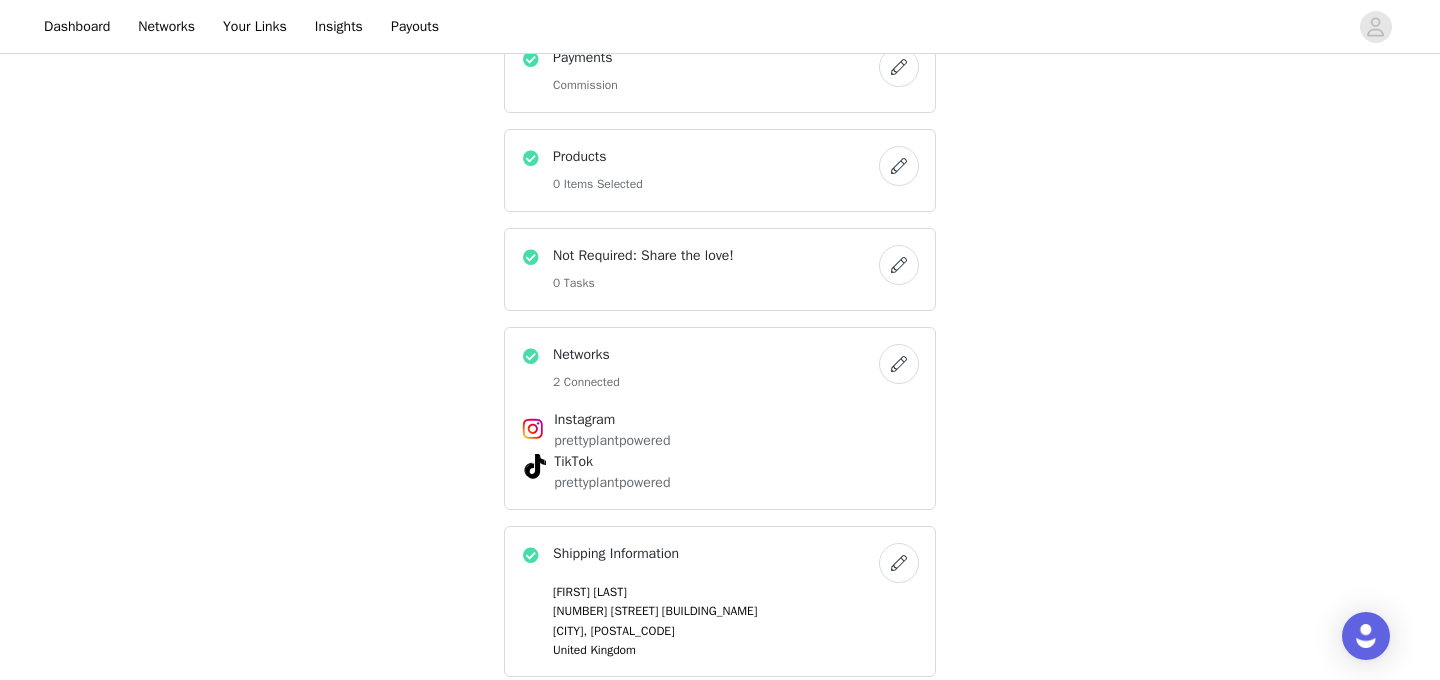 click at bounding box center [899, 166] 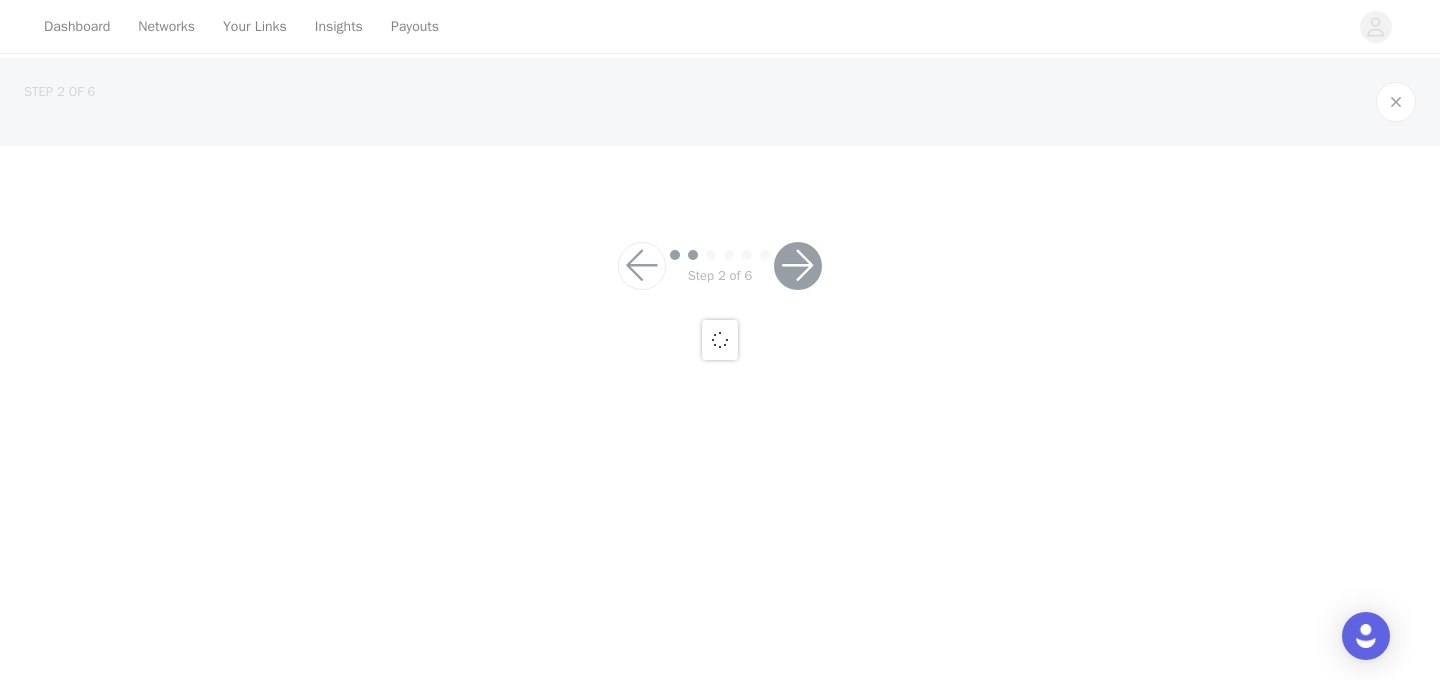 scroll, scrollTop: 0, scrollLeft: 0, axis: both 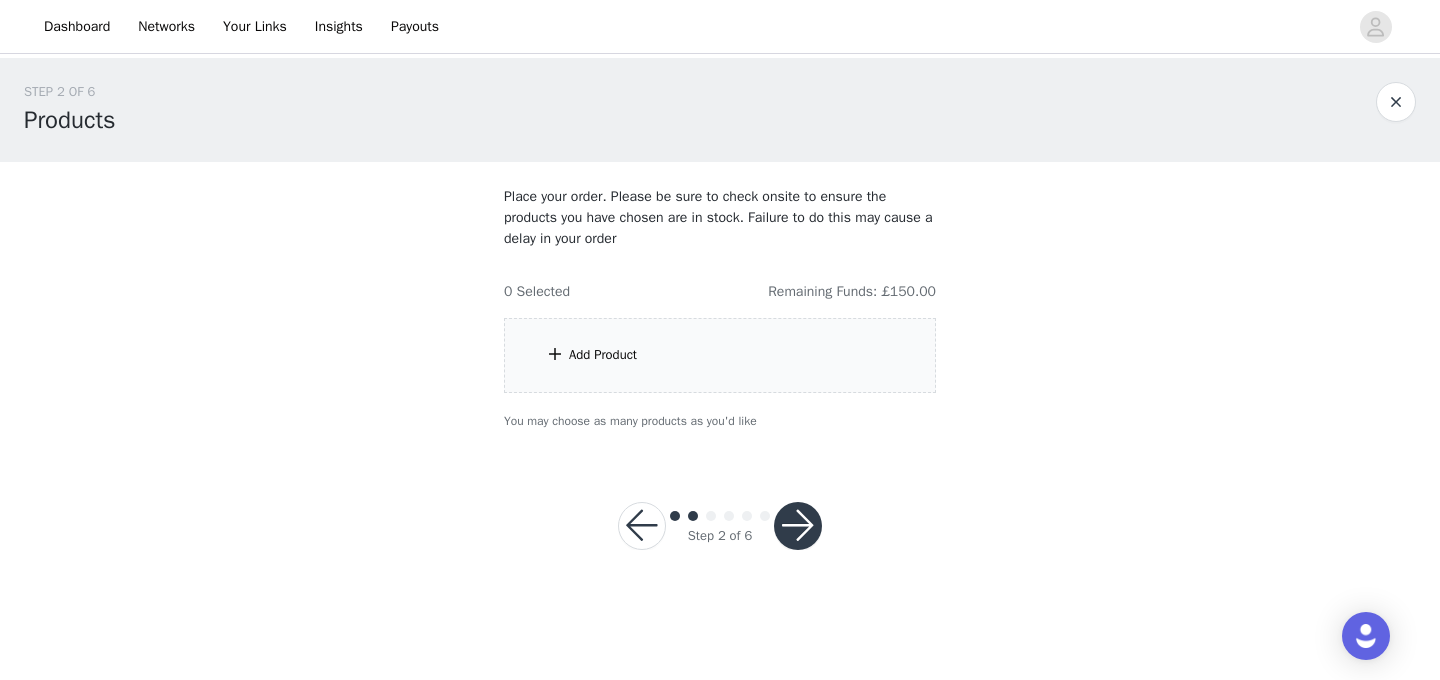 click on "Add Product" at bounding box center [720, 355] 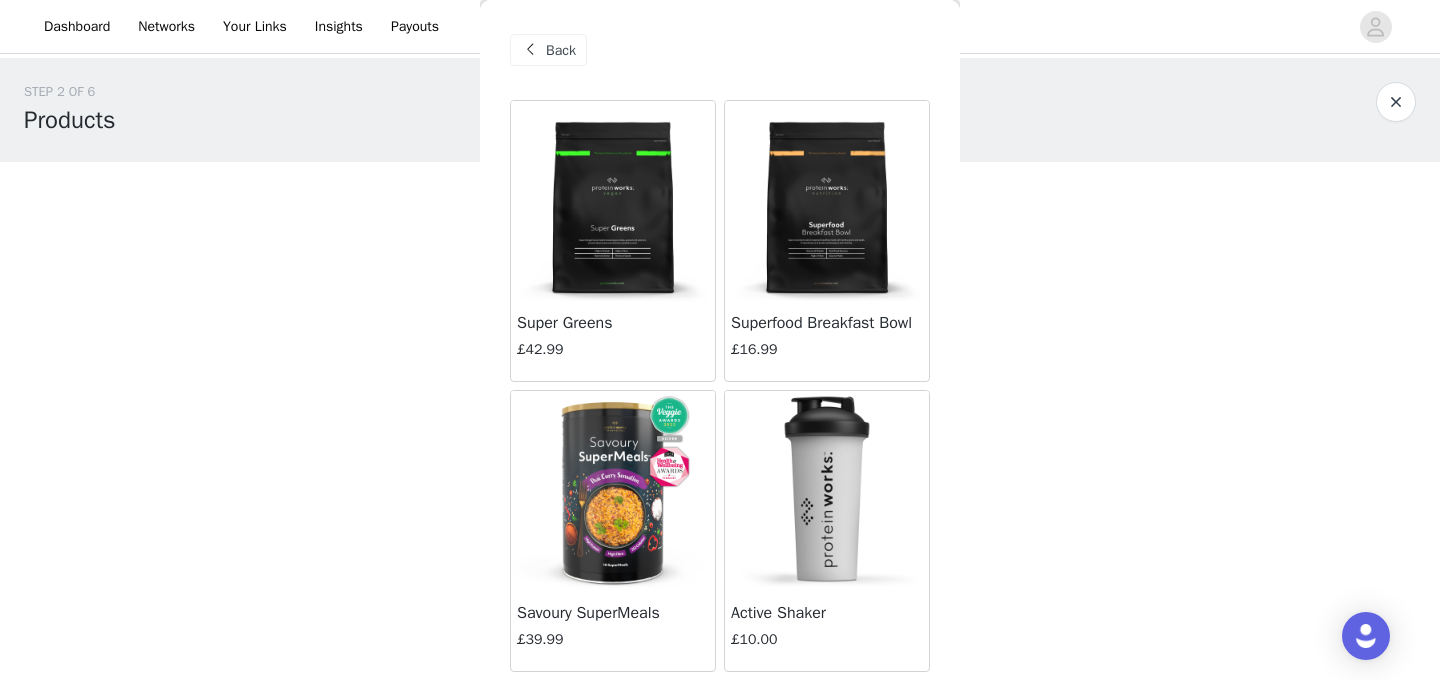 scroll, scrollTop: 2380, scrollLeft: 0, axis: vertical 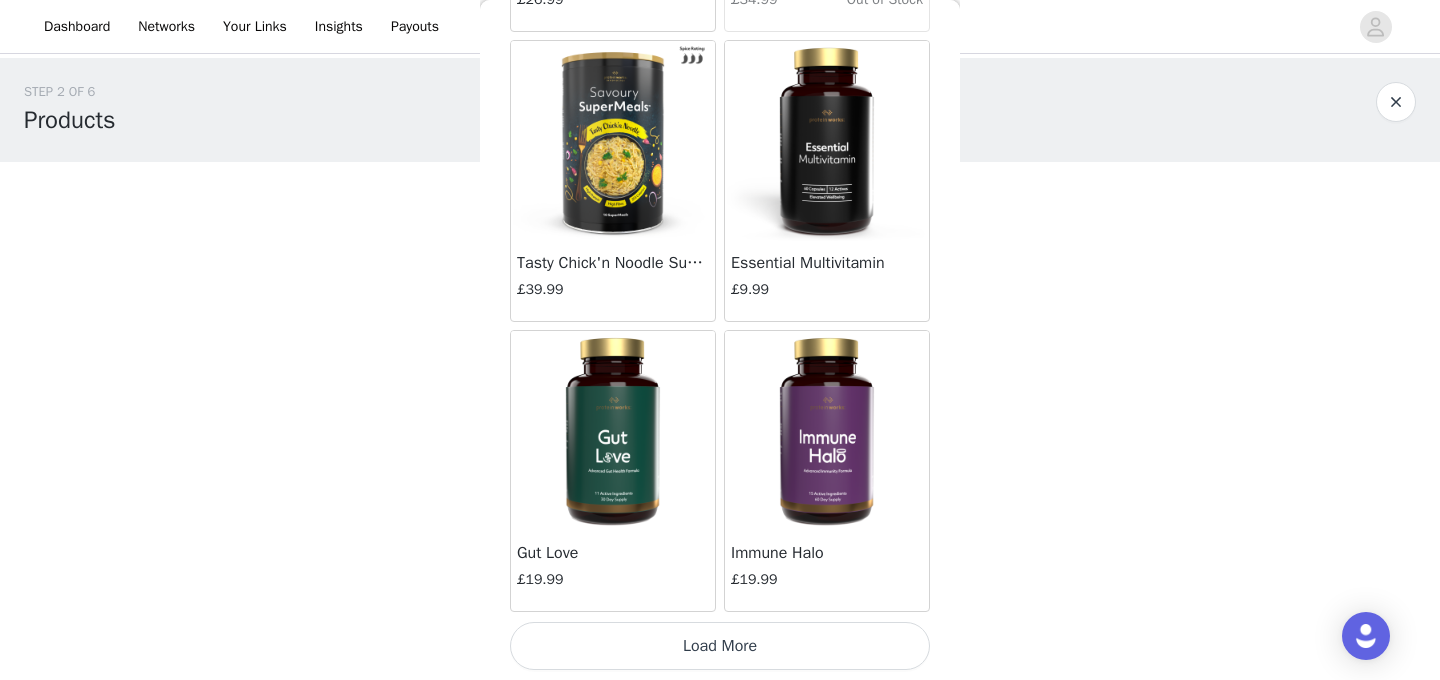 click on "Load More" at bounding box center (720, 646) 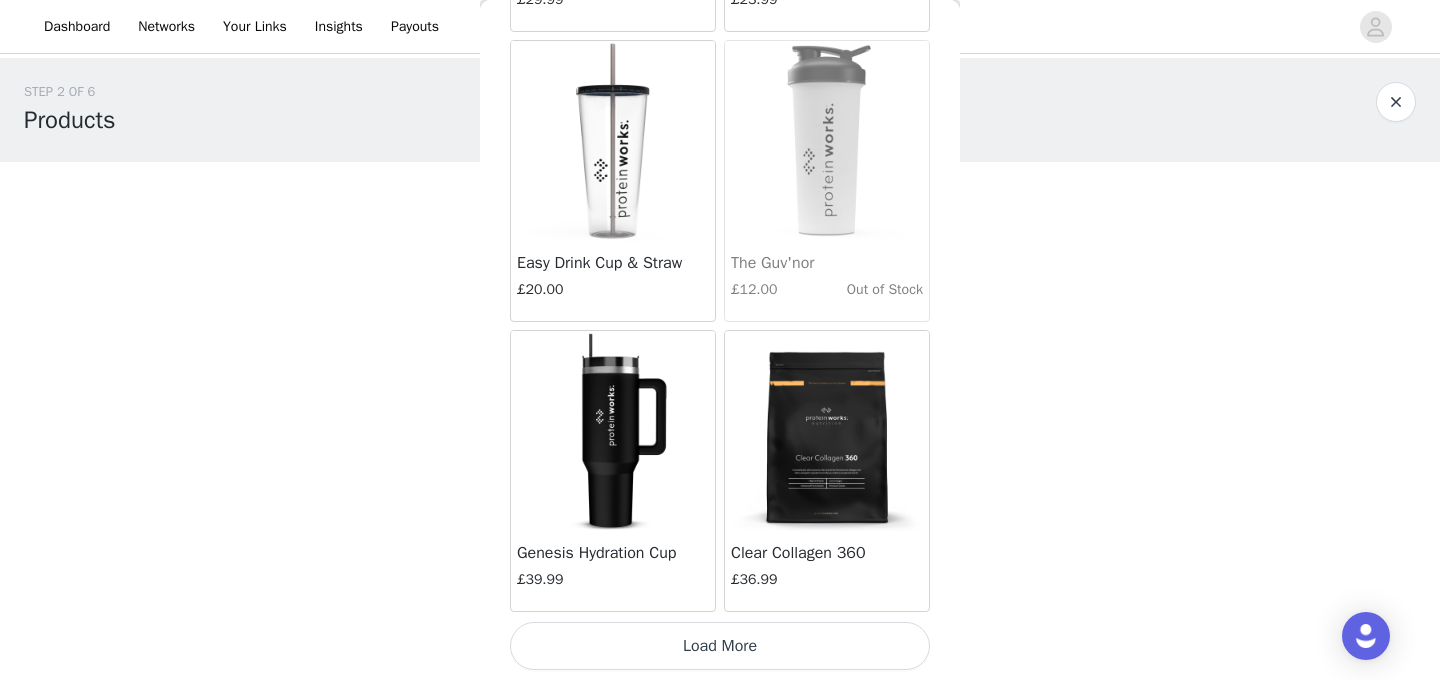 click on "Load More" at bounding box center [720, 646] 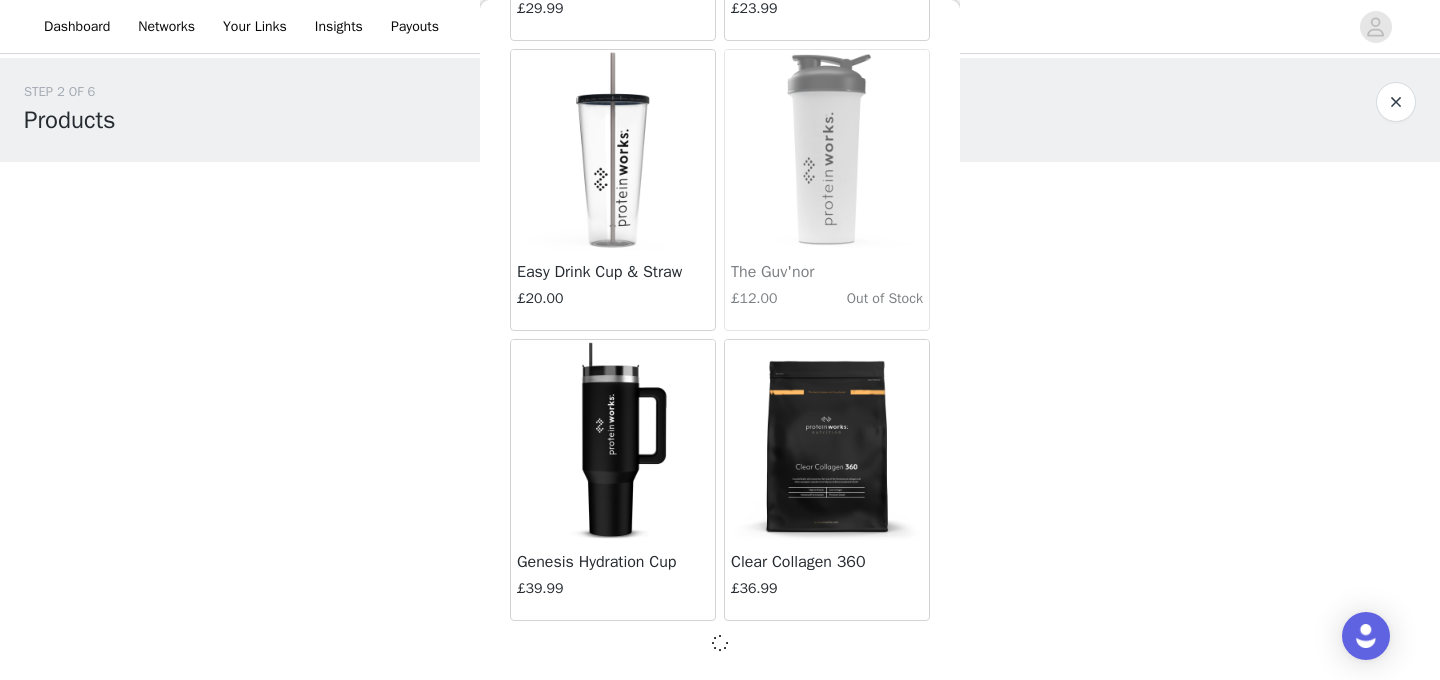 scroll, scrollTop: 5271, scrollLeft: 0, axis: vertical 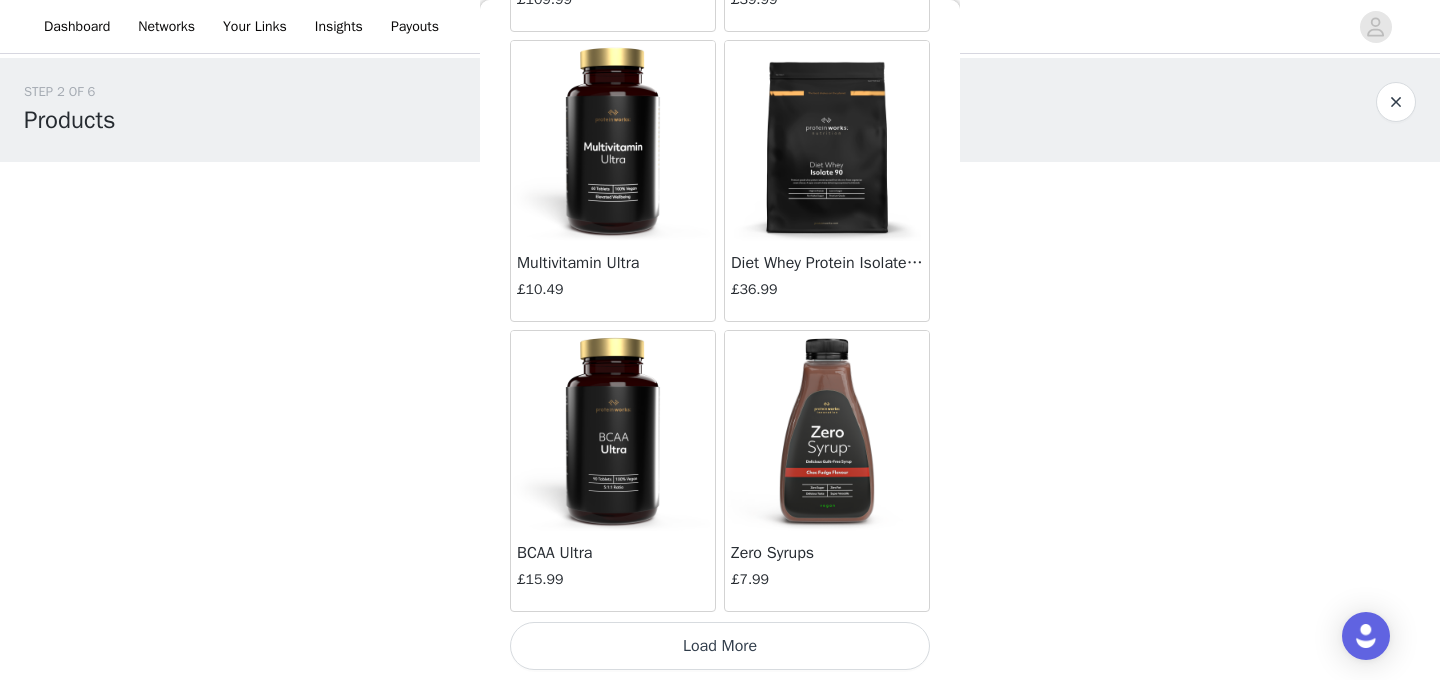 click on "Load More" at bounding box center [720, 646] 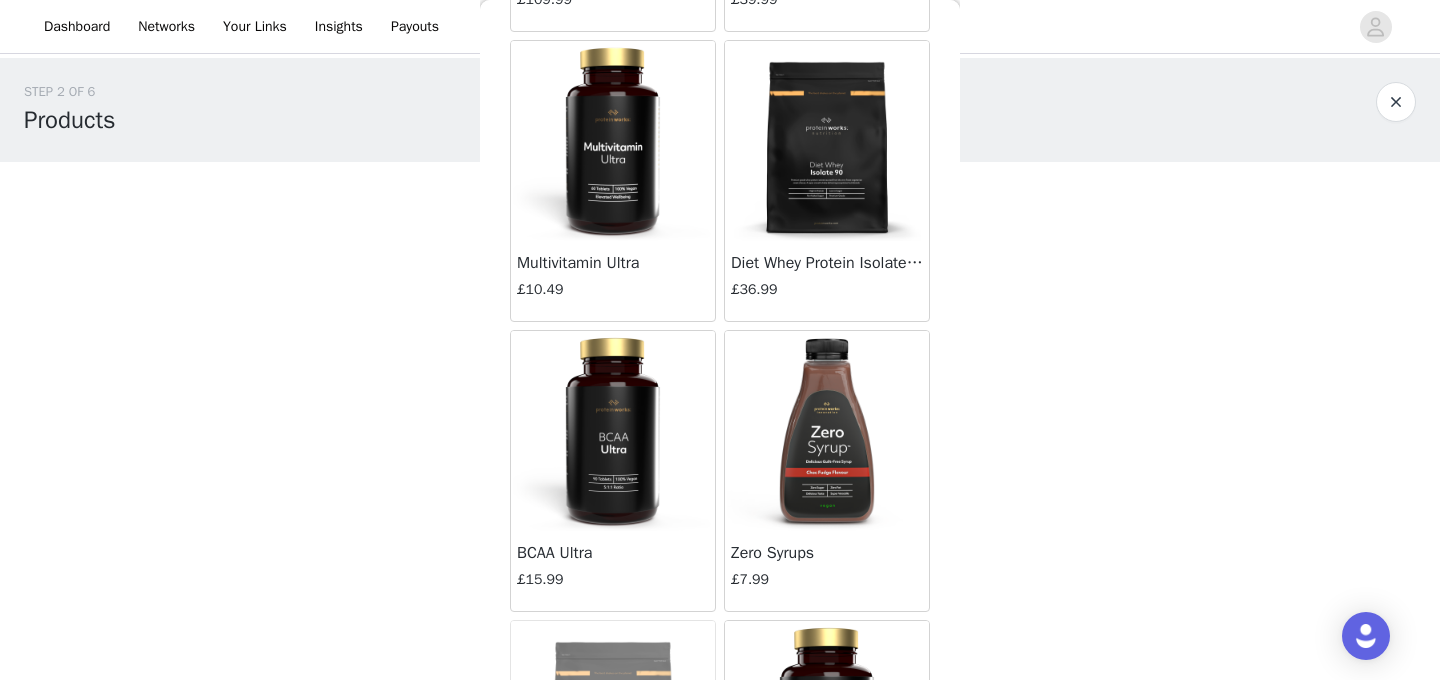 scroll, scrollTop: 6943, scrollLeft: 0, axis: vertical 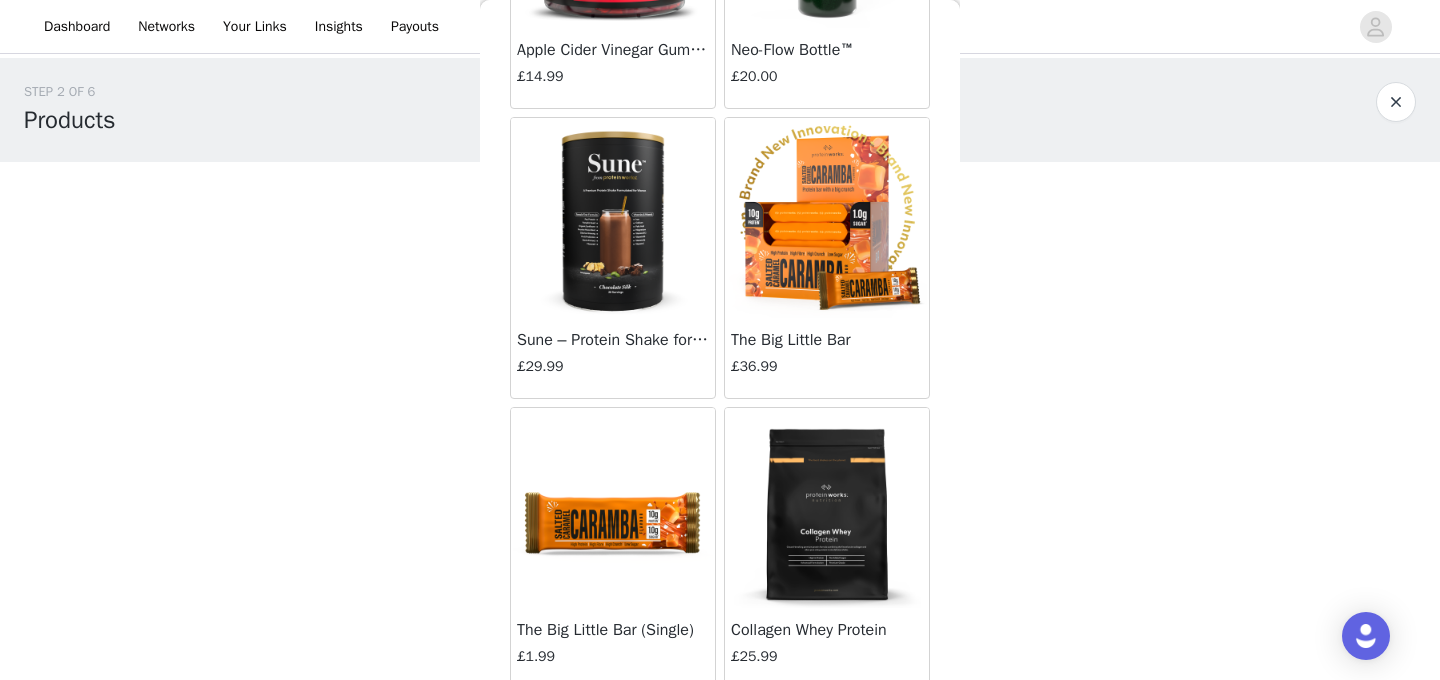 click at bounding box center (613, 218) 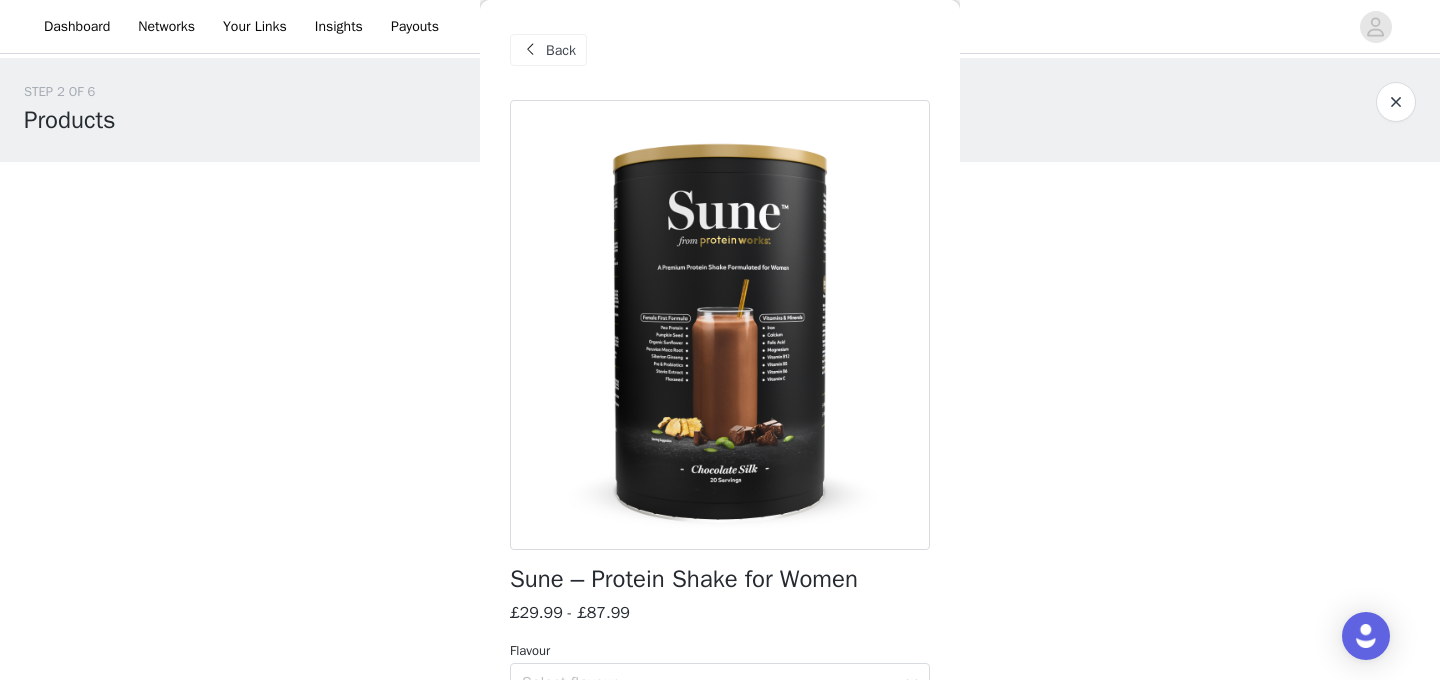 scroll, scrollTop: 176, scrollLeft: 0, axis: vertical 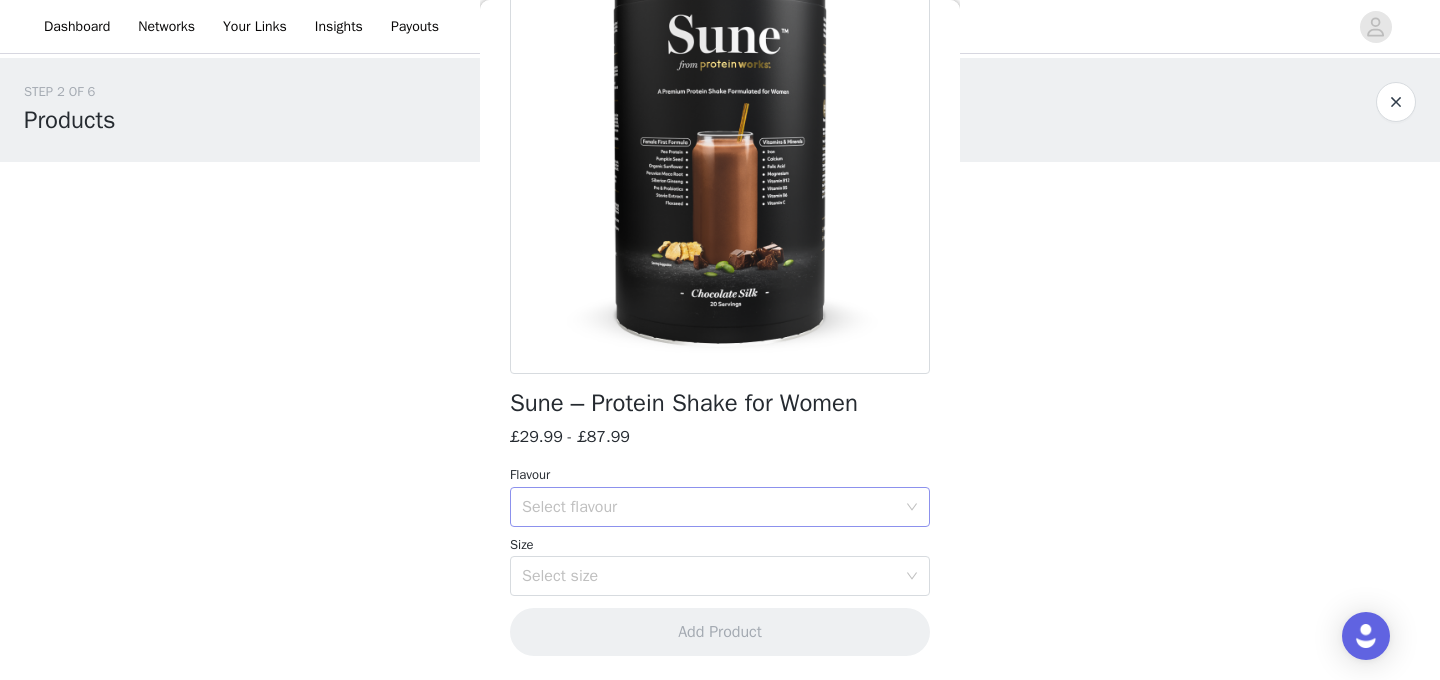 click on "Select flavour" at bounding box center [713, 507] 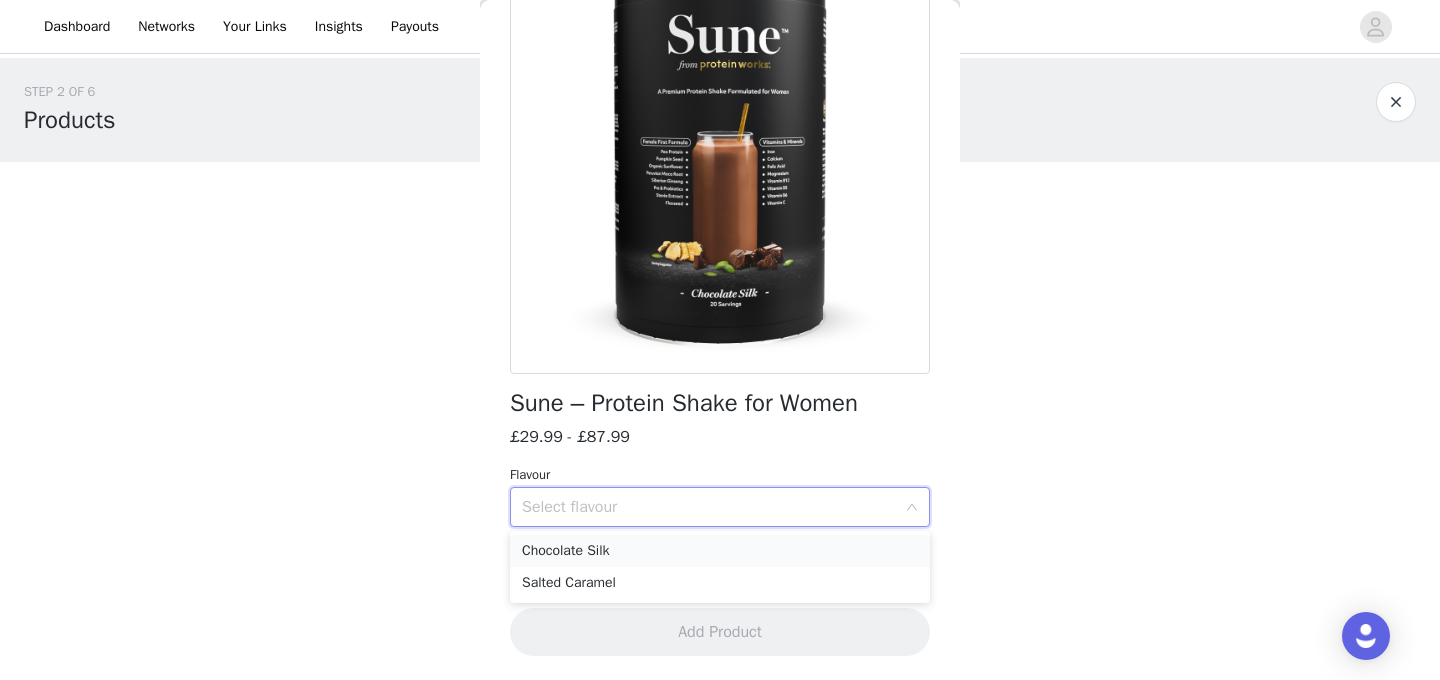 click on "Chocolate Silk" at bounding box center (720, 551) 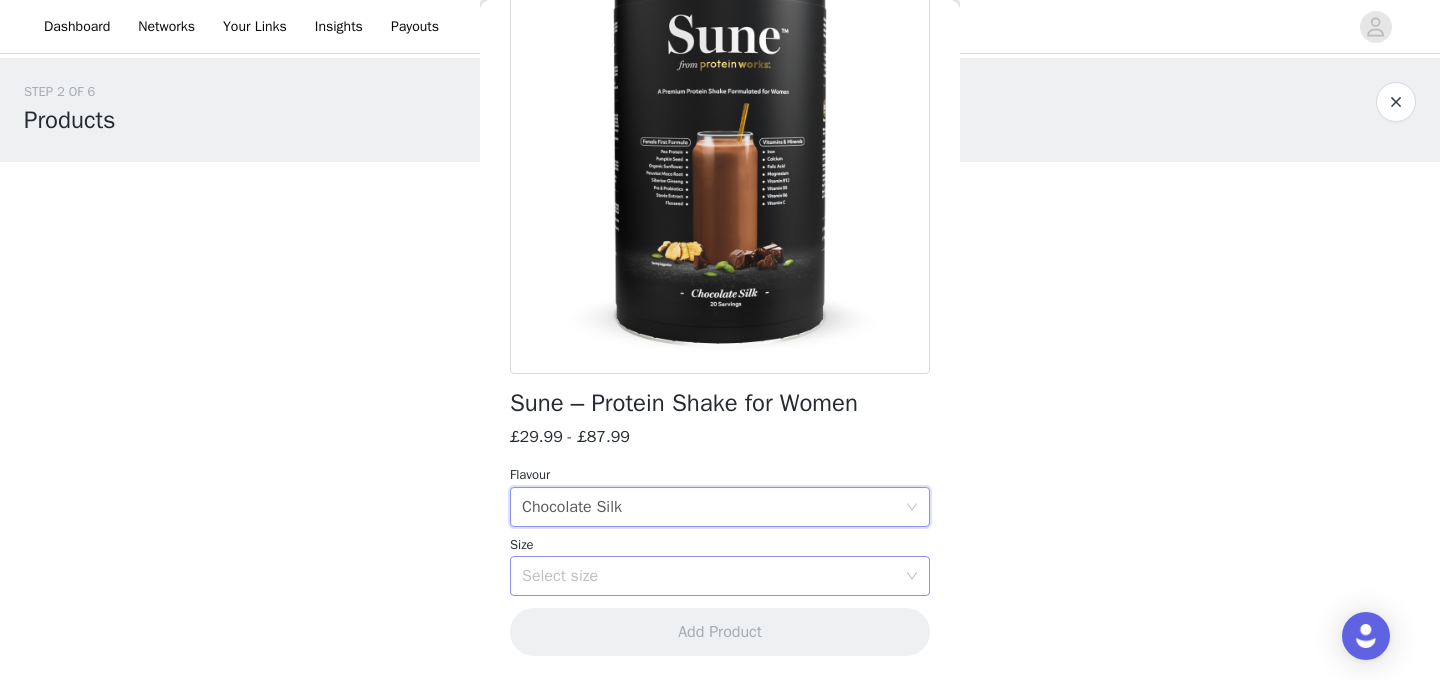 click on "Select size" at bounding box center (709, 576) 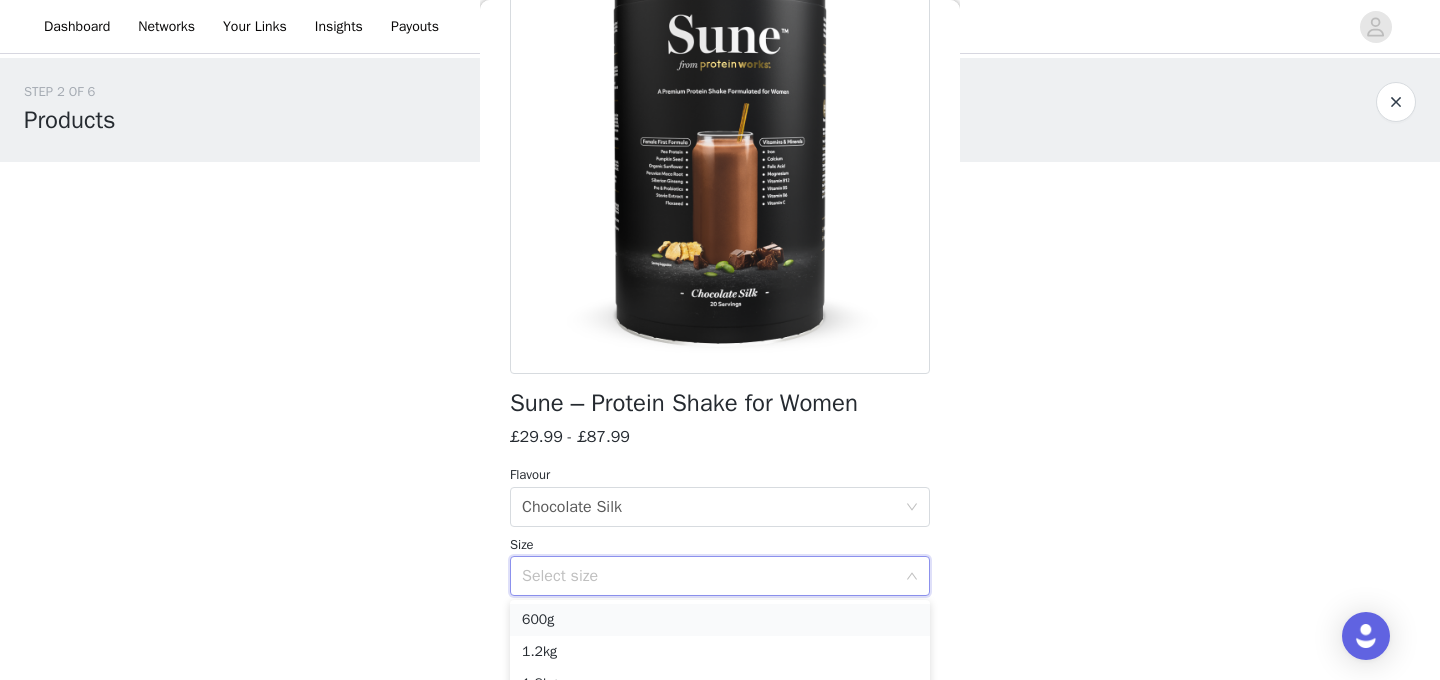 scroll, scrollTop: 24, scrollLeft: 0, axis: vertical 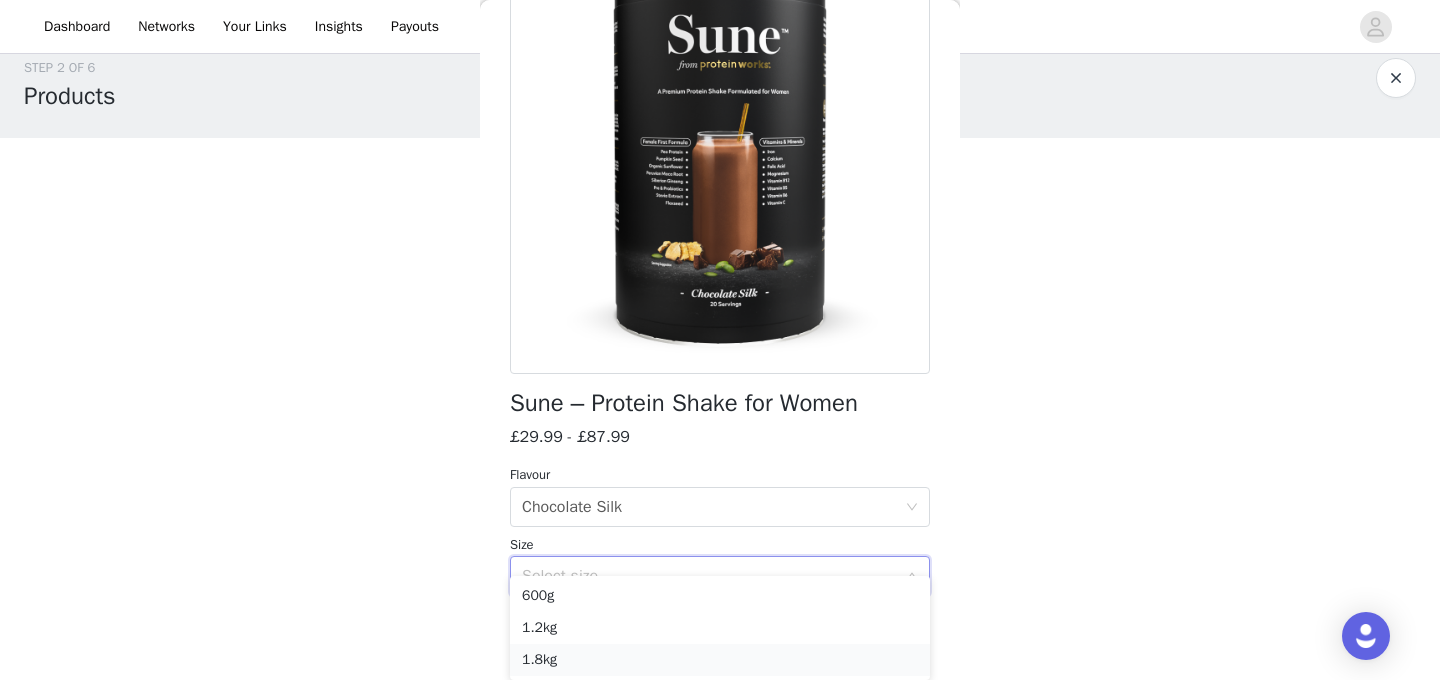 click on "1.8kg" at bounding box center (720, 660) 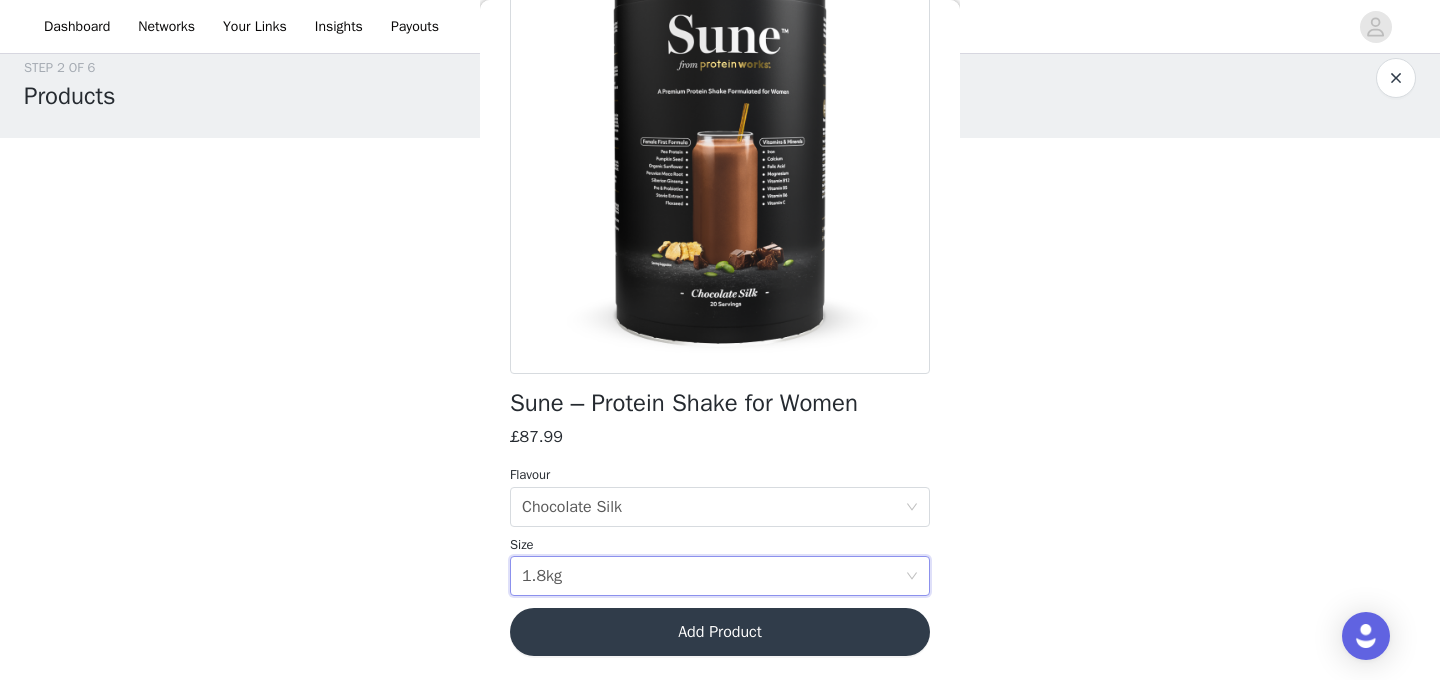 scroll, scrollTop: 0, scrollLeft: 0, axis: both 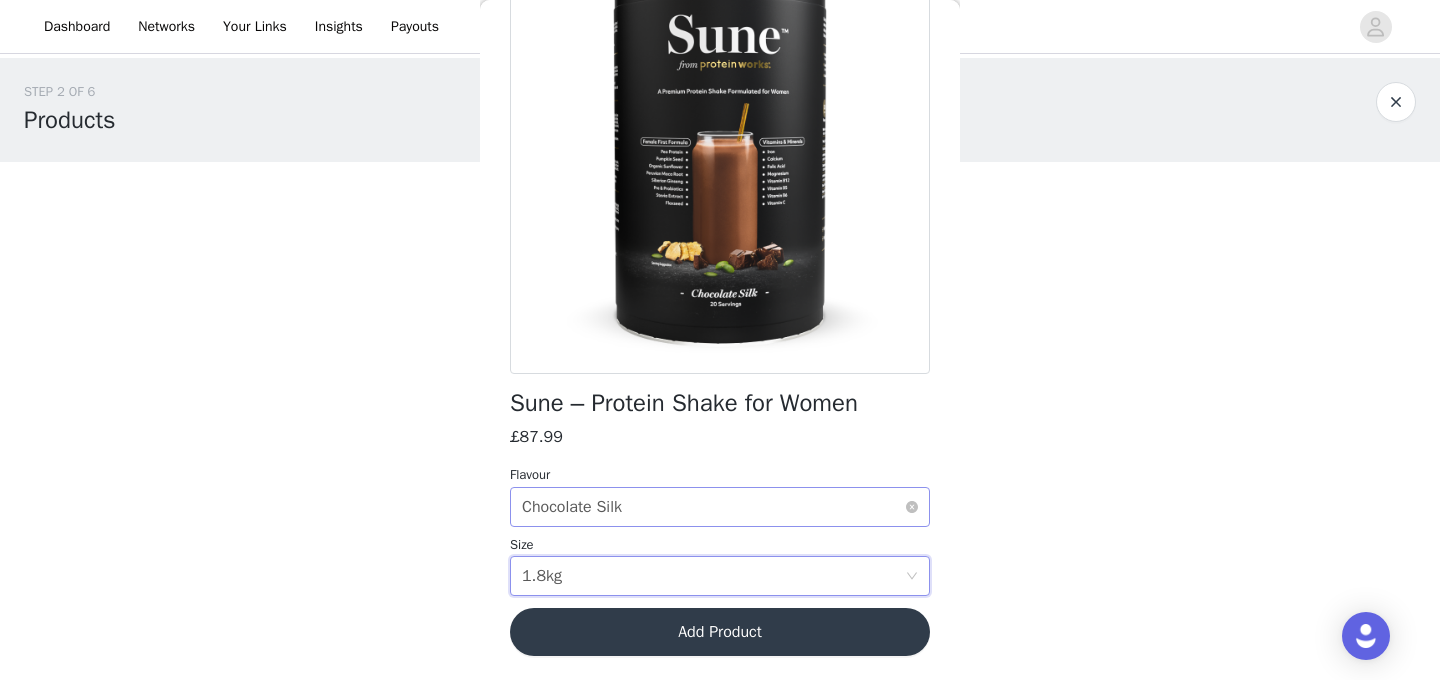 click on "Chocolate Silk" at bounding box center (572, 507) 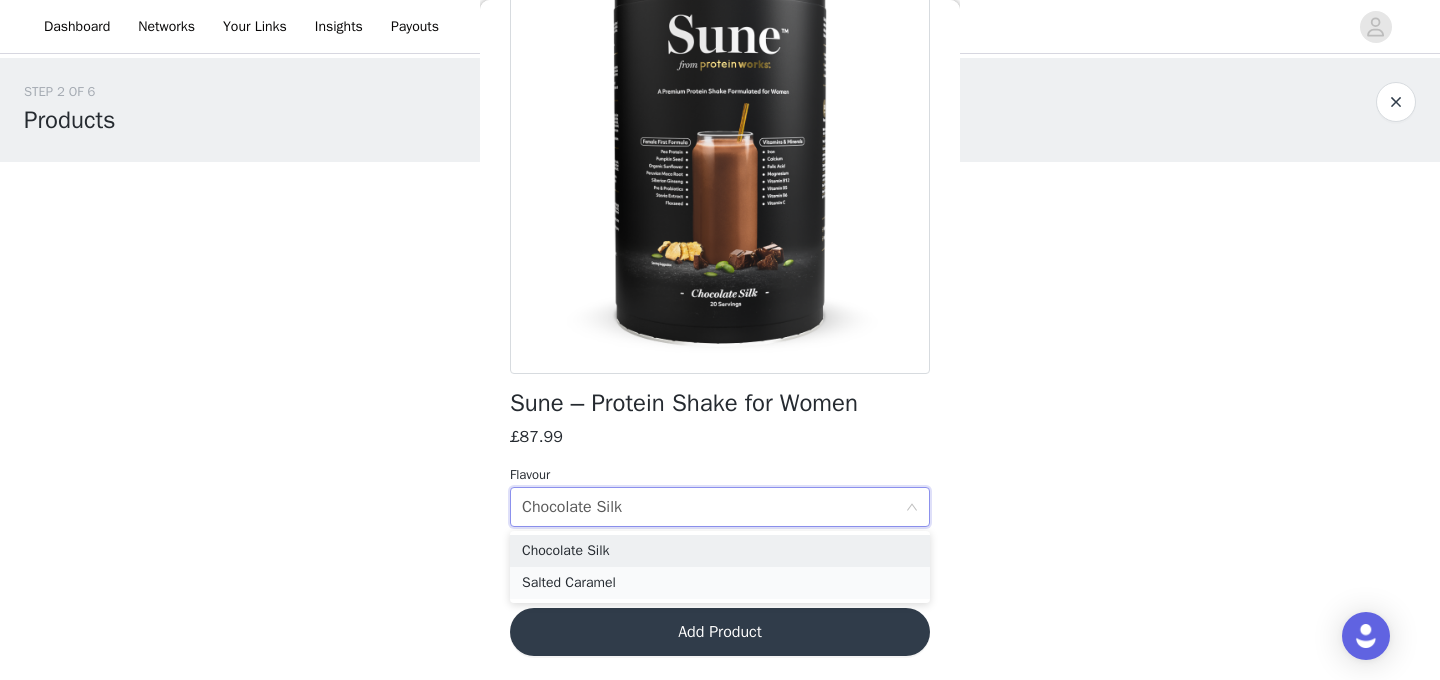 click on "Salted Caramel" at bounding box center [720, 583] 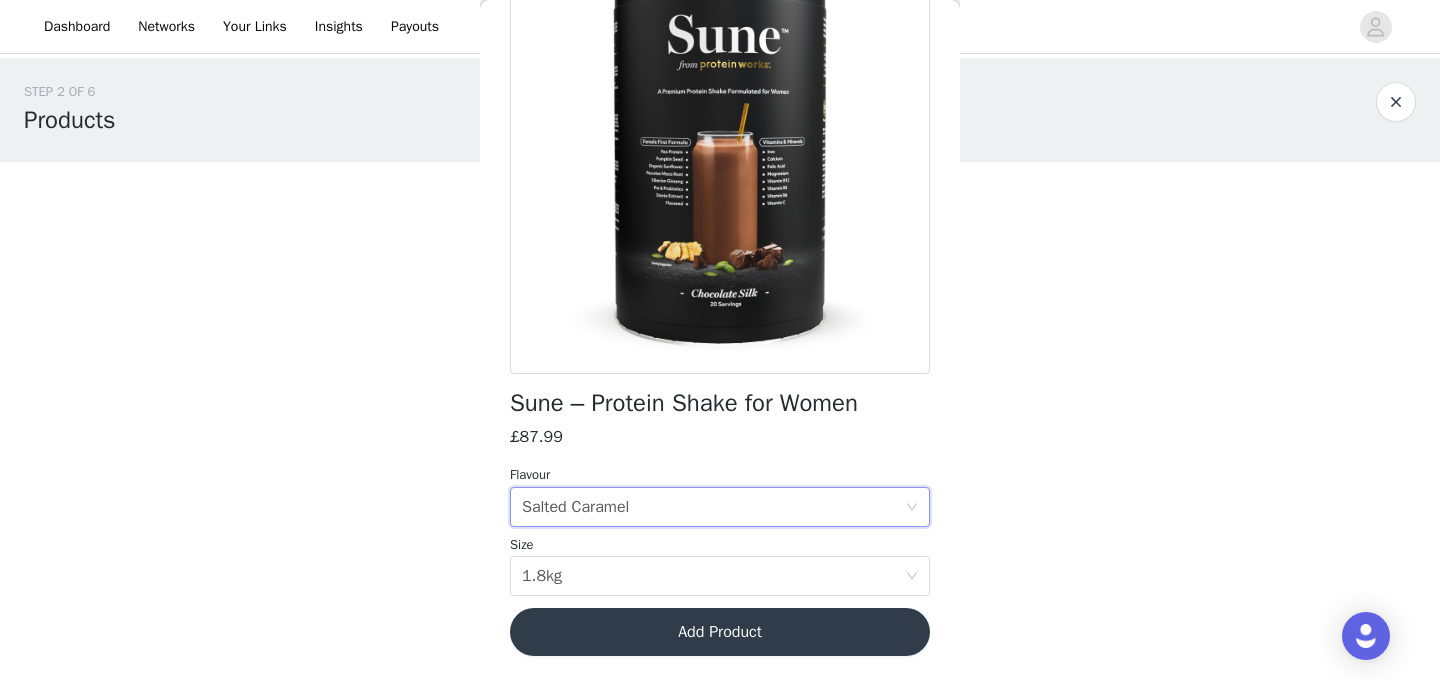 click on "Select size 1.8kg" at bounding box center (713, 576) 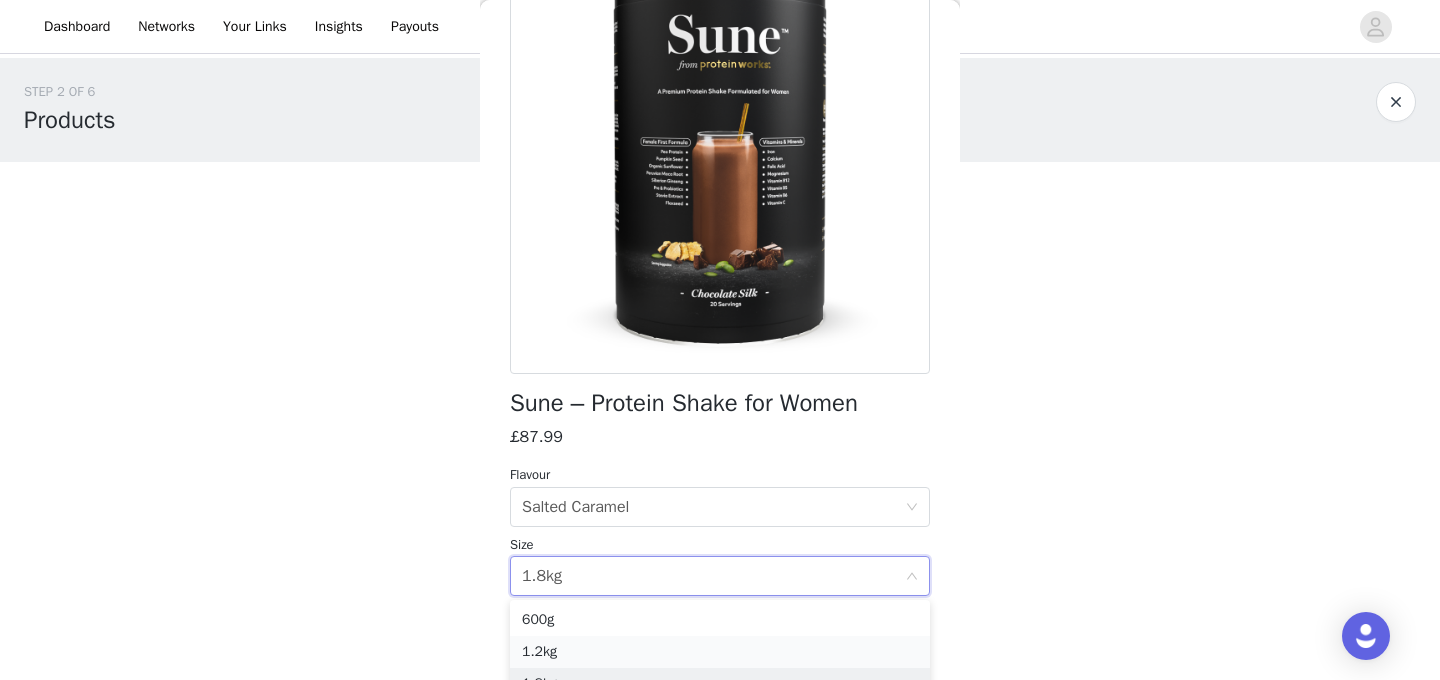 click on "1.2kg" at bounding box center (720, 652) 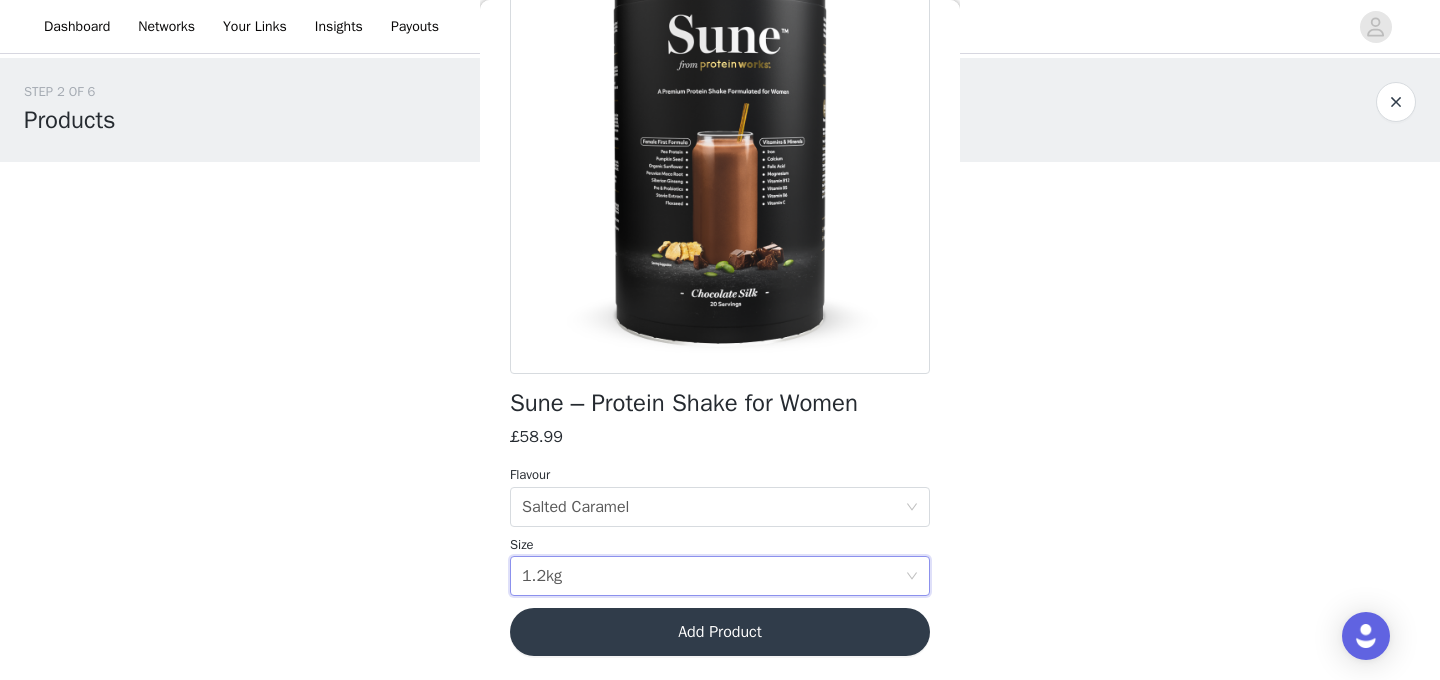 click on "STEP 2 OF 6
Products
Place your order. Please be sure to check onsite to ensure the products you have chosen are in stock. Failure to do this may cause a delay in your order       0 Selected   Remaining Funds: £150.00         Add Product     You may choose as many products as you'd like     Back     Sune – Protein Shake for Women       £58.99         Flavour   Select flavour Salted Caramel Size   Select size 1.2kg     Add Product
Step 2 of 6" at bounding box center (720, 328) 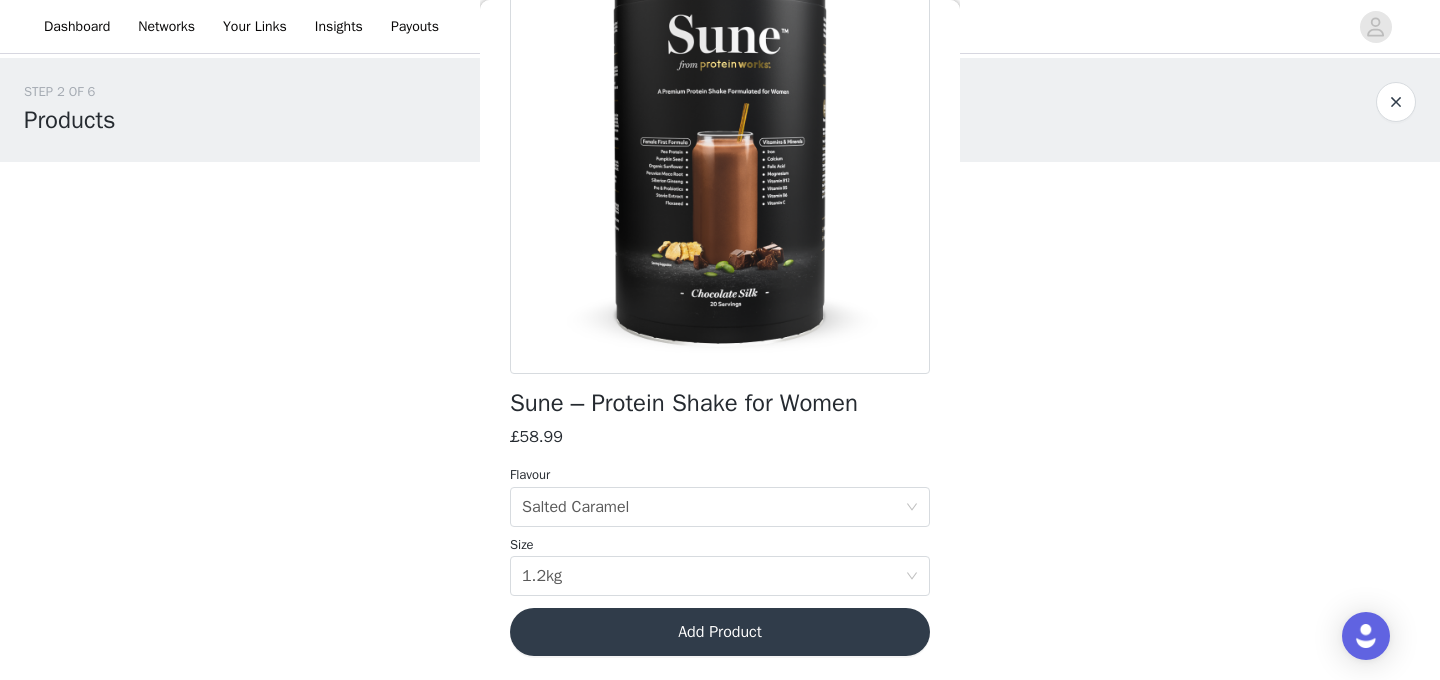 click on "Add Product" at bounding box center [720, 632] 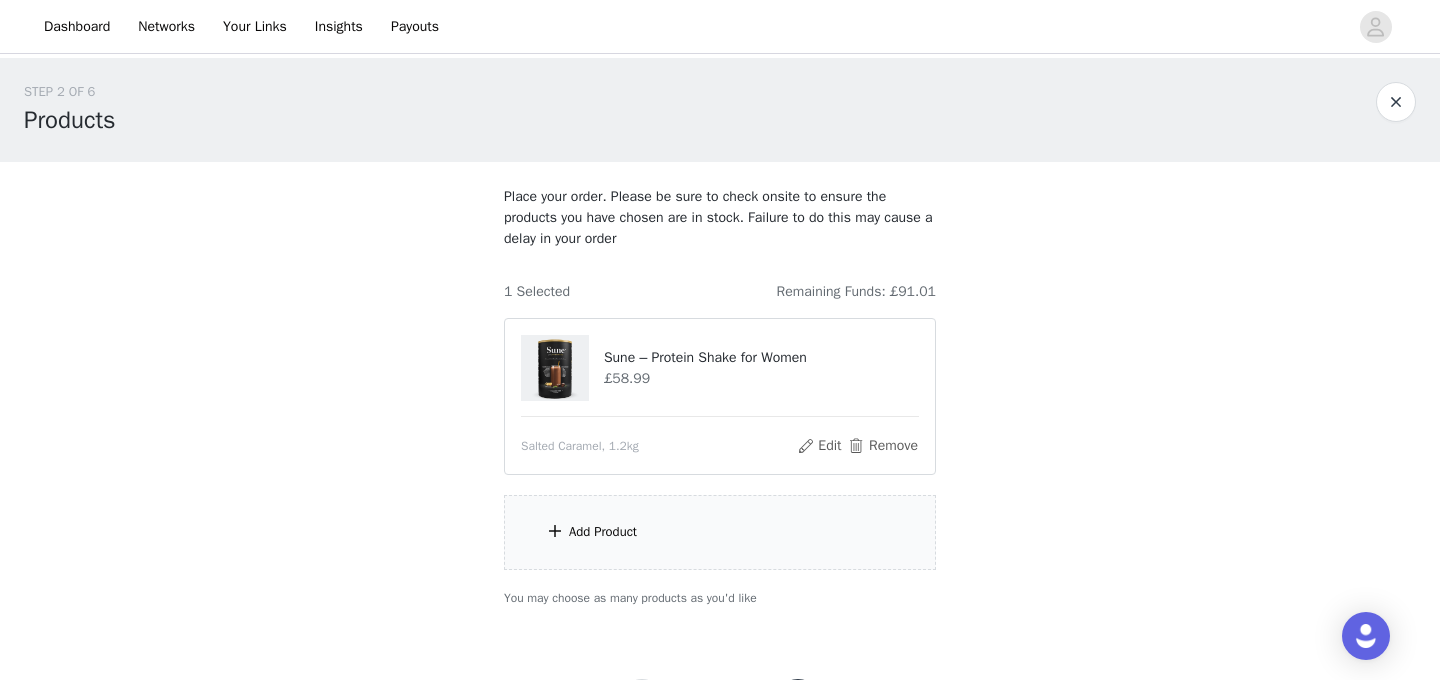 click on "Add Product" at bounding box center (603, 532) 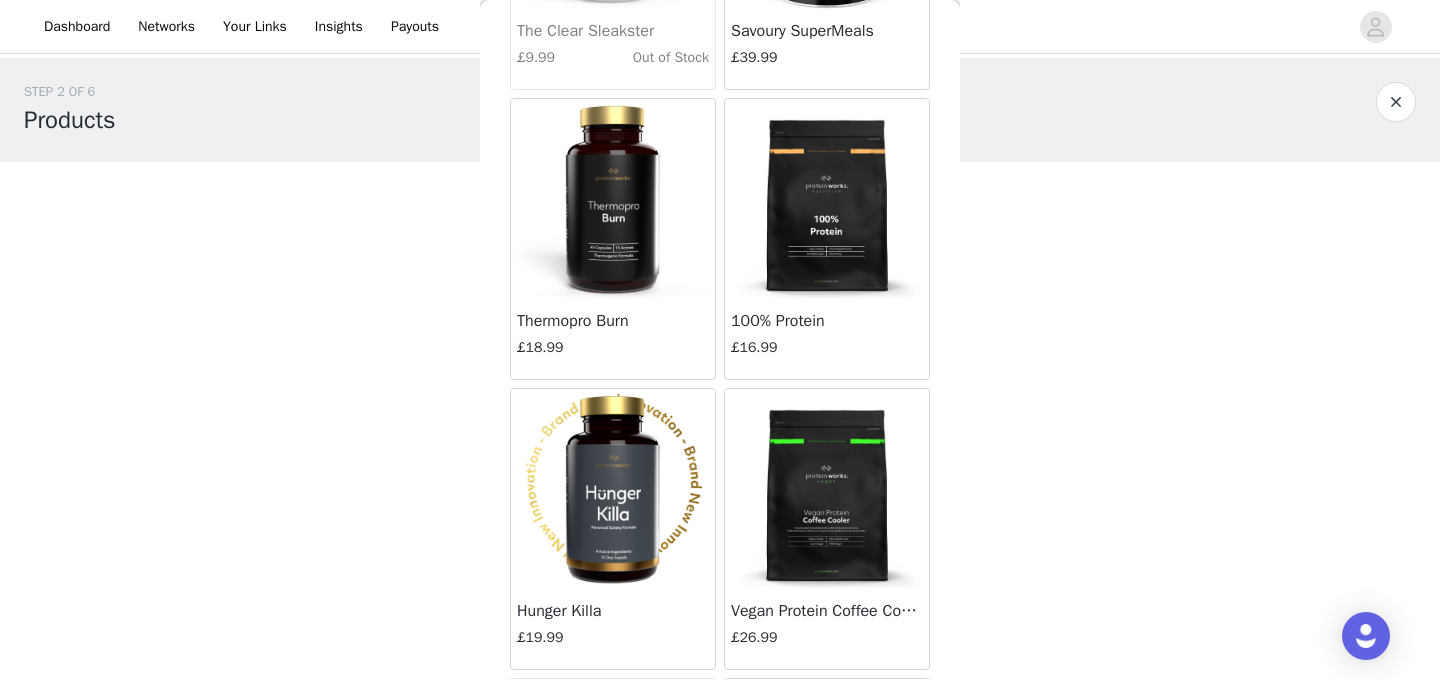scroll, scrollTop: 6943, scrollLeft: 0, axis: vertical 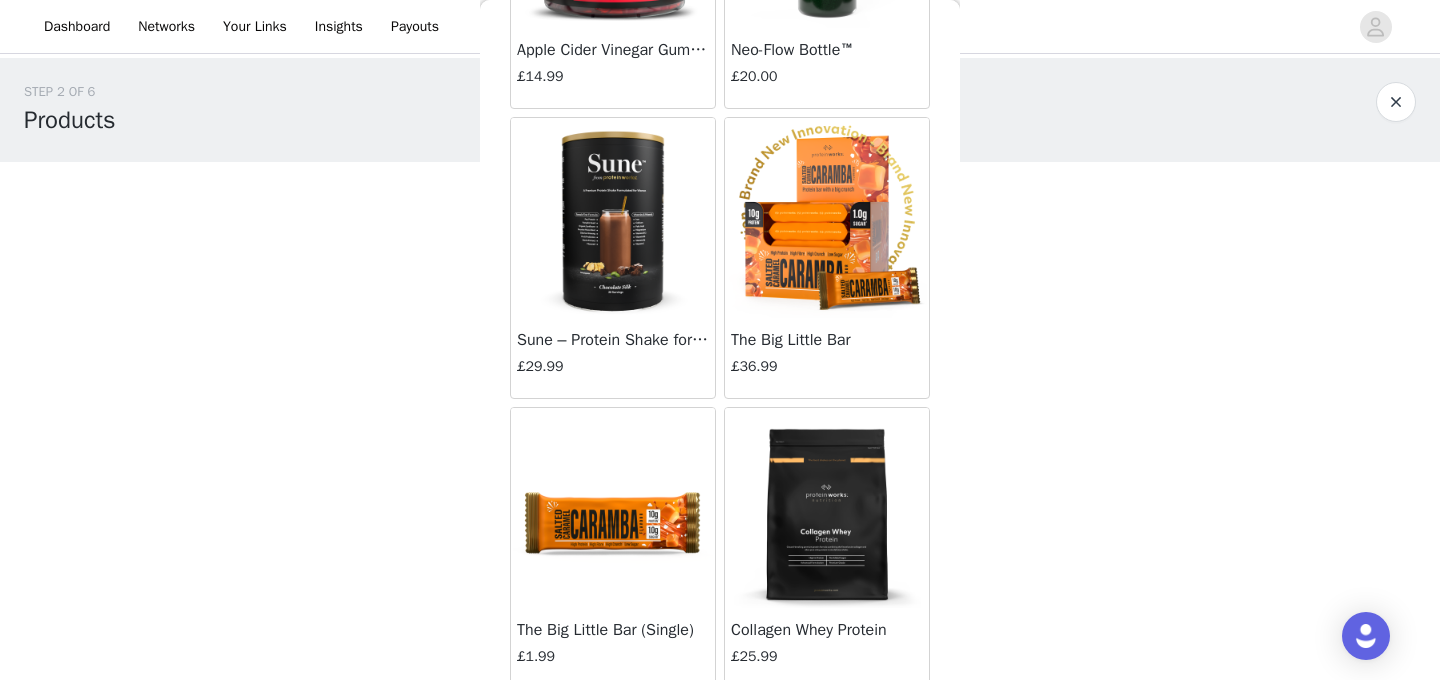 click at bounding box center [613, 218] 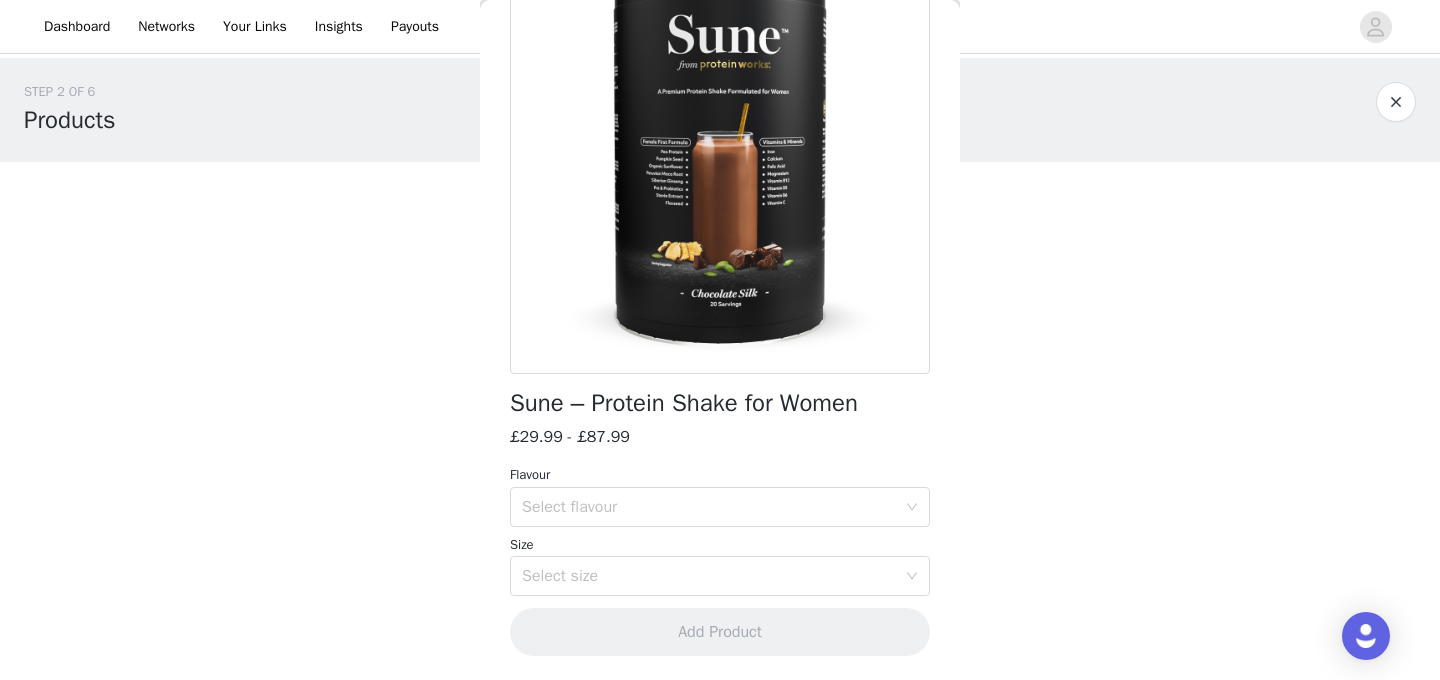 scroll, scrollTop: 176, scrollLeft: 0, axis: vertical 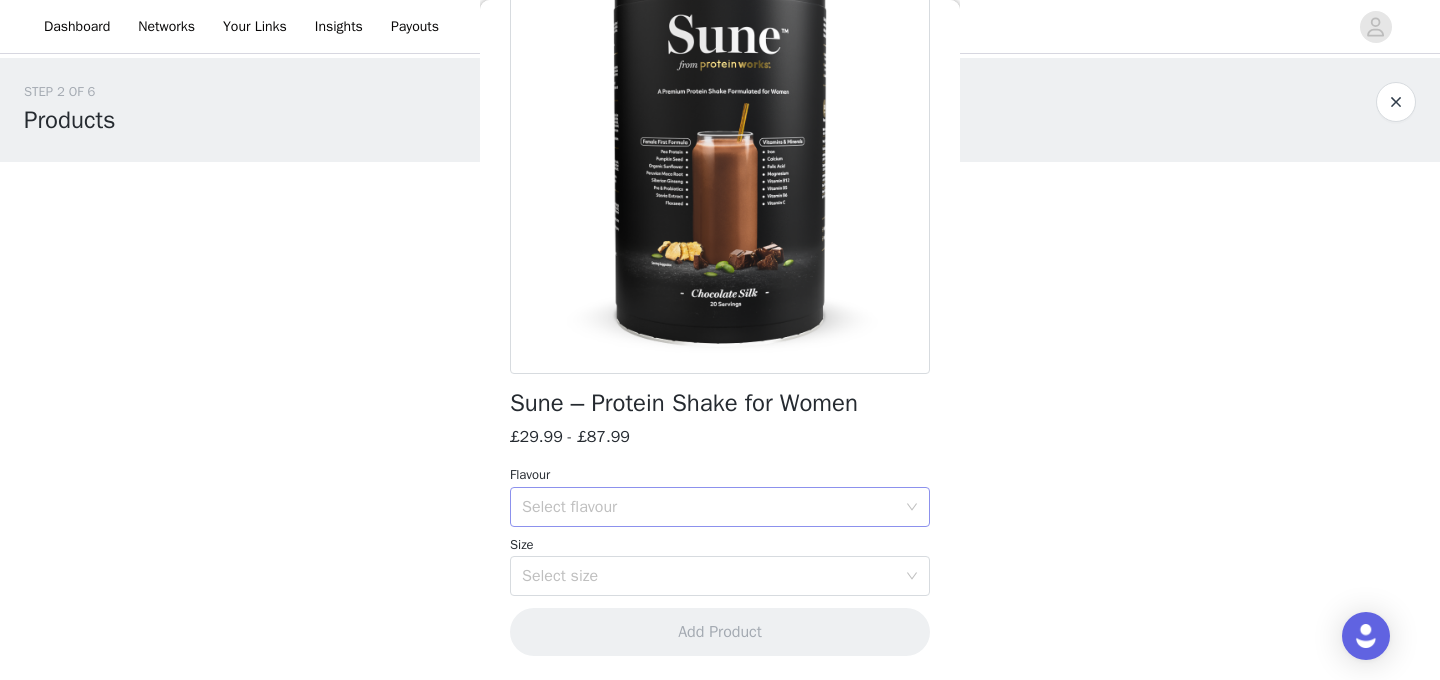 click on "Select flavour" at bounding box center [709, 507] 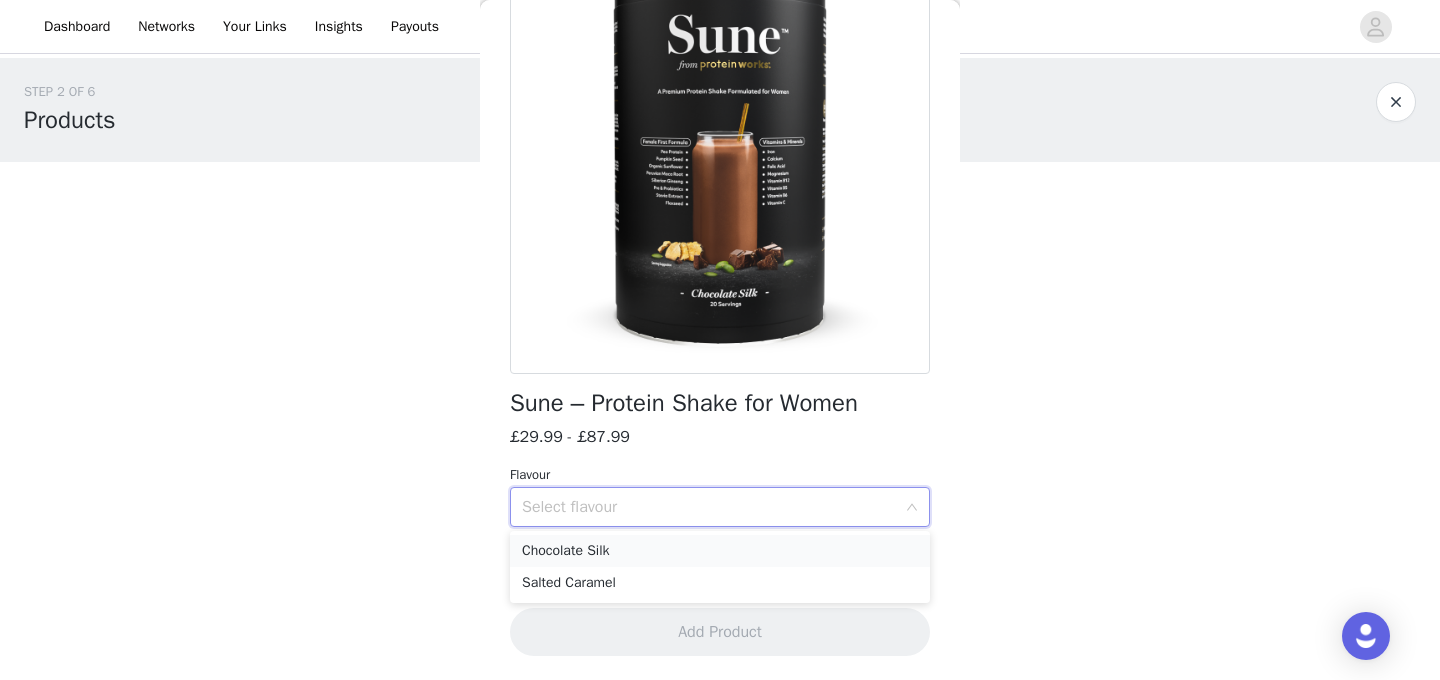 click on "Chocolate Silk" at bounding box center (720, 551) 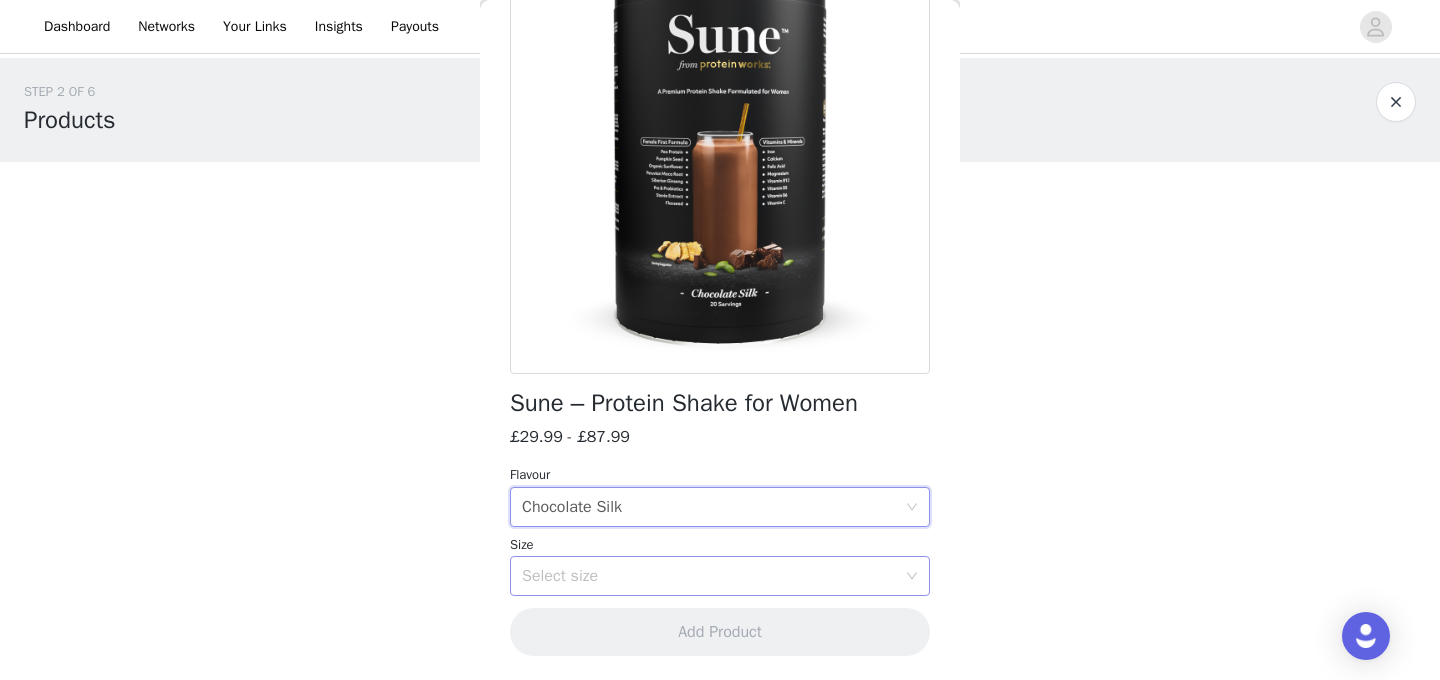 click on "Select size" at bounding box center (709, 576) 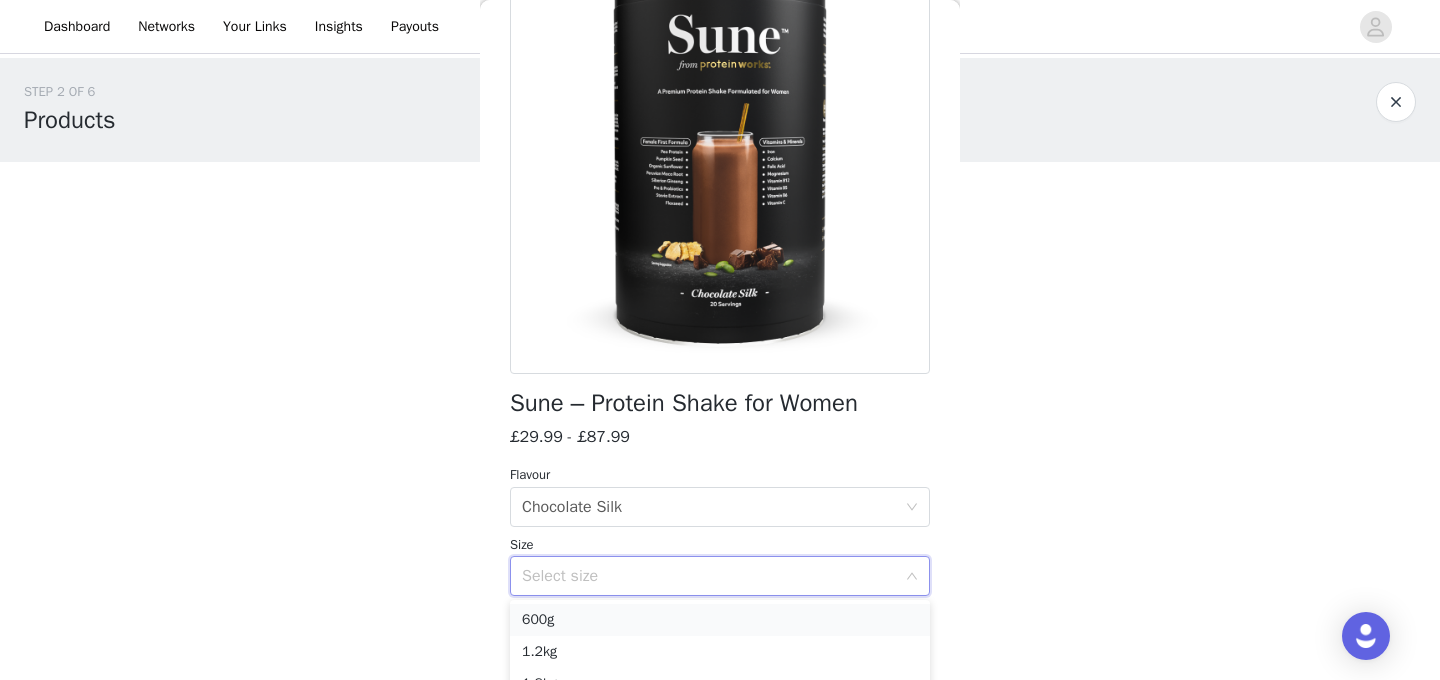 click on "600g" at bounding box center [720, 620] 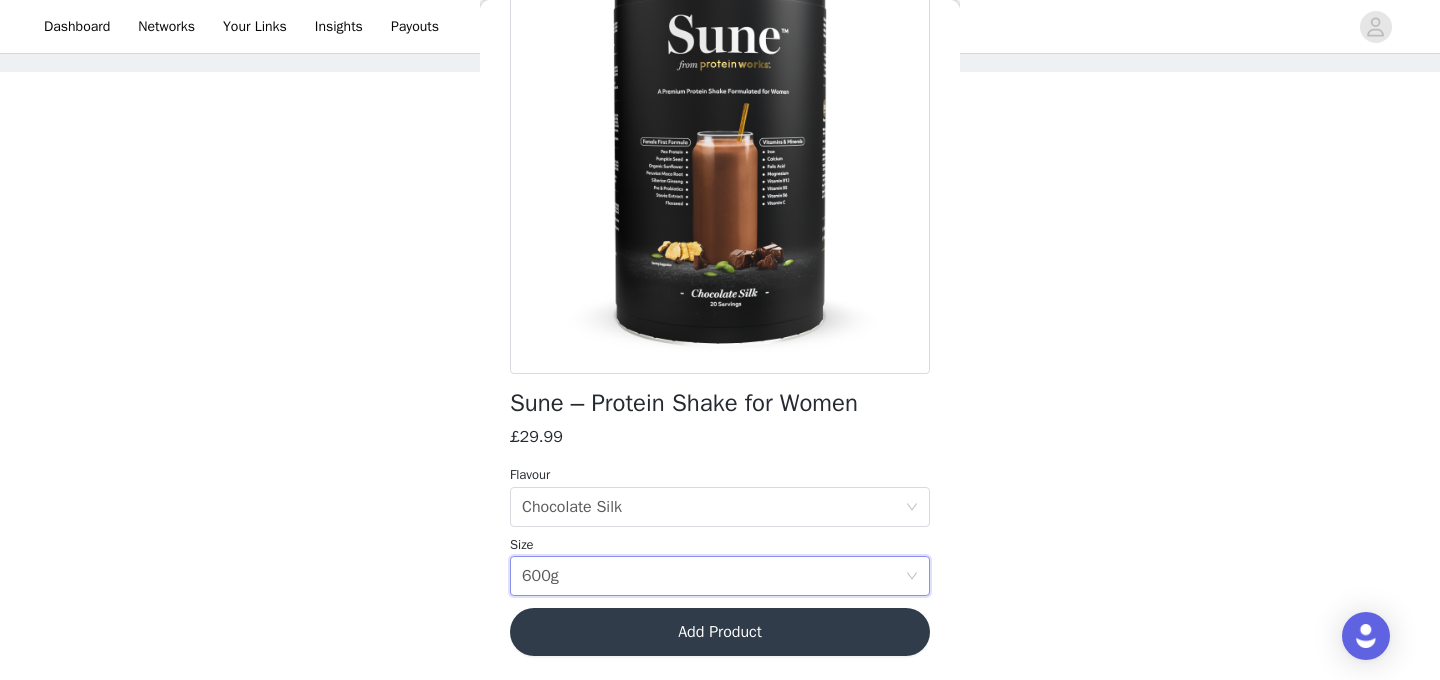 scroll, scrollTop: 95, scrollLeft: 0, axis: vertical 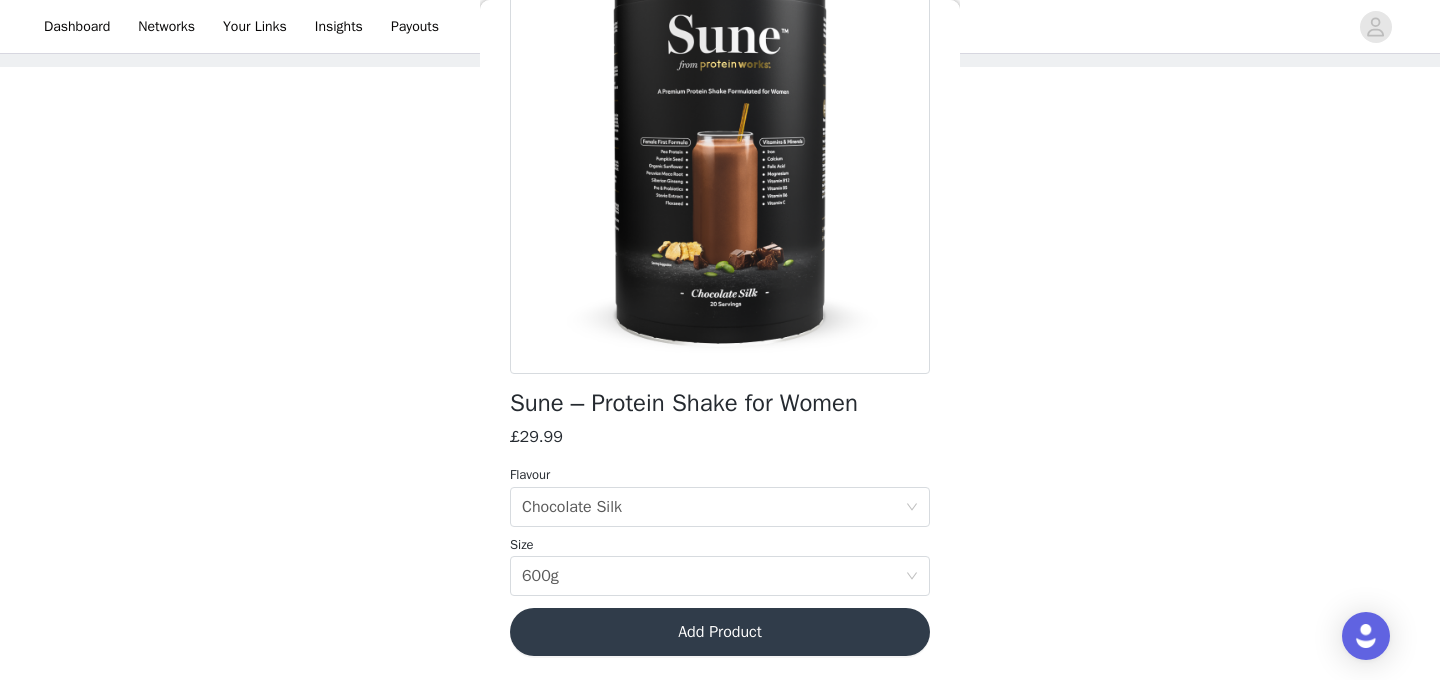 click on "Add Product" at bounding box center (720, 632) 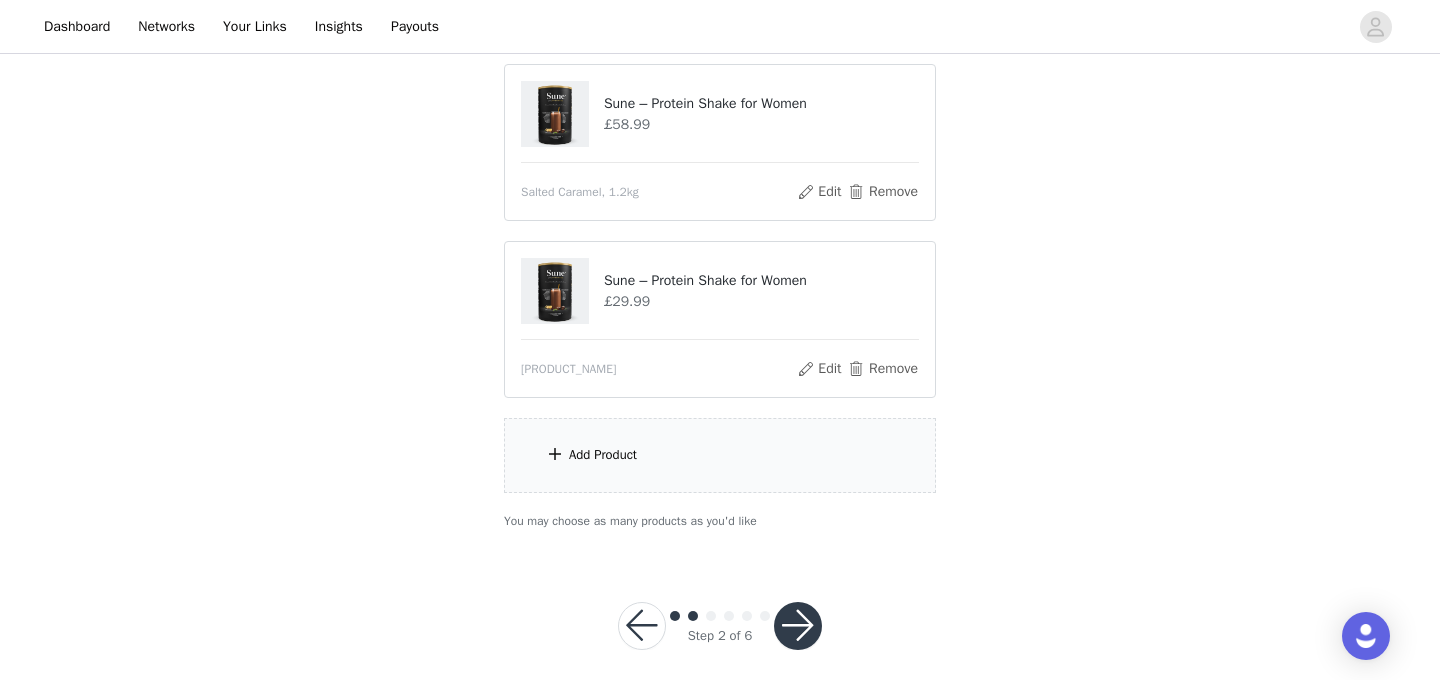 scroll, scrollTop: 256, scrollLeft: 0, axis: vertical 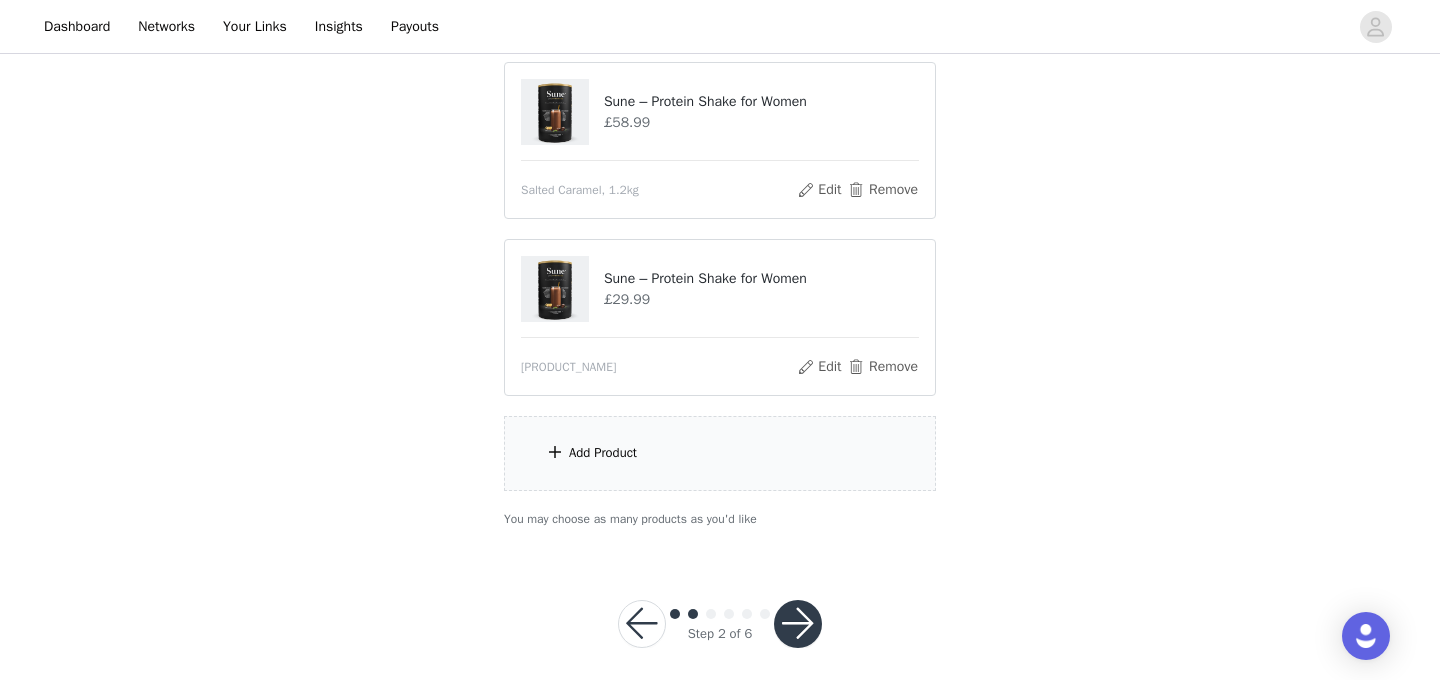 click on "Add Product" at bounding box center [720, 453] 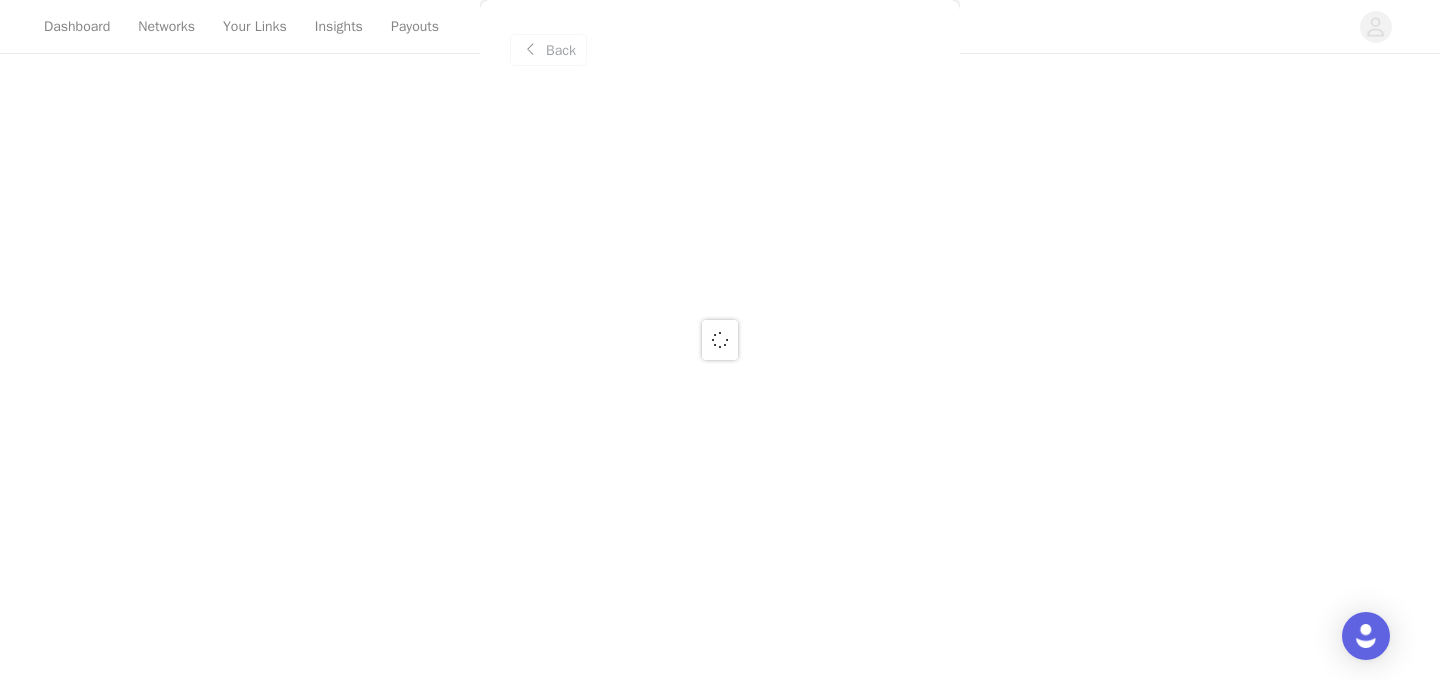 scroll, scrollTop: 272, scrollLeft: 0, axis: vertical 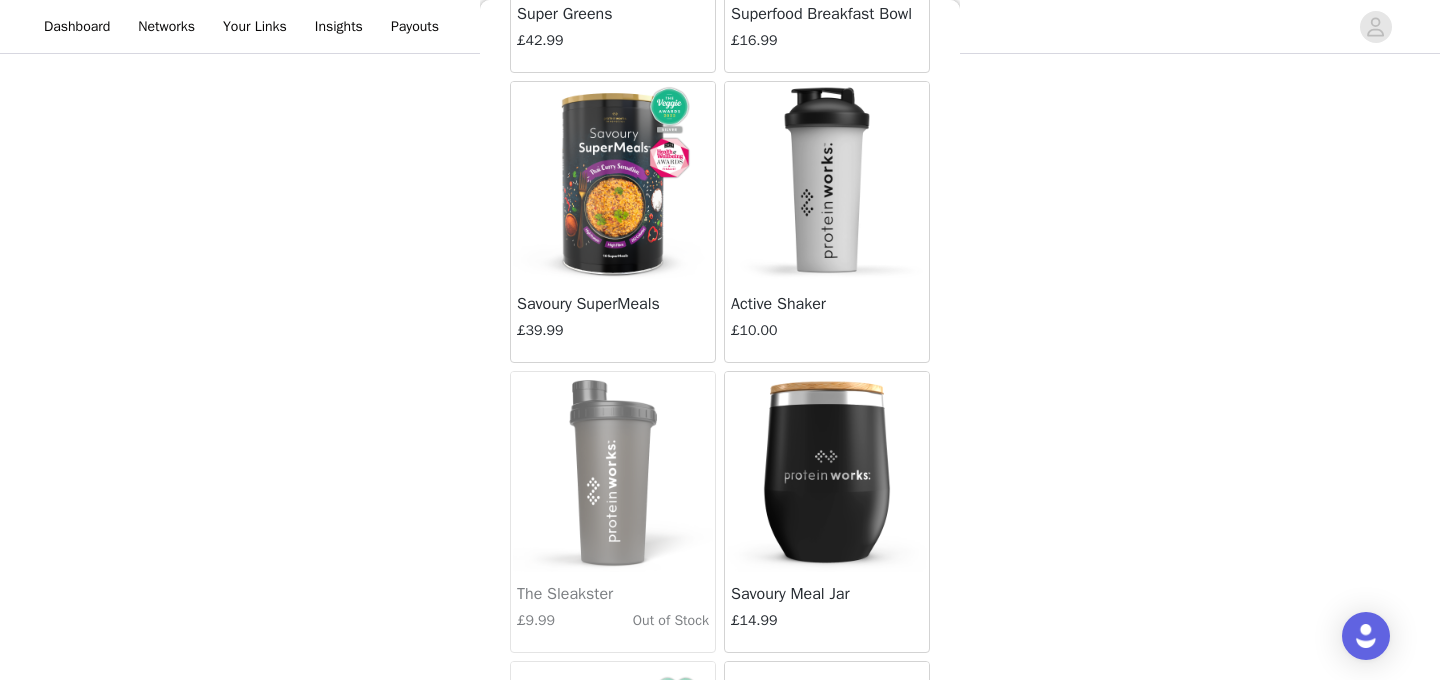 click on "Active Shaker    £10.00" at bounding box center [827, 322] 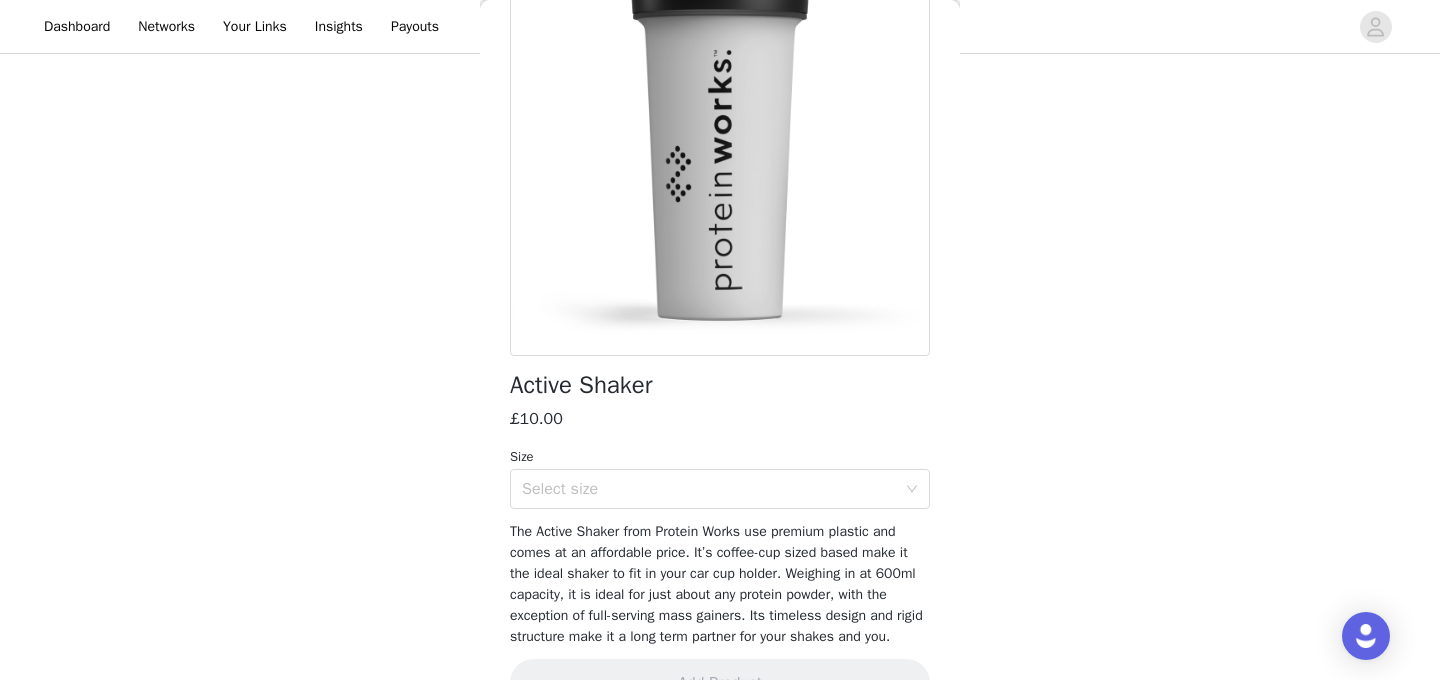 scroll, scrollTop: 0, scrollLeft: 0, axis: both 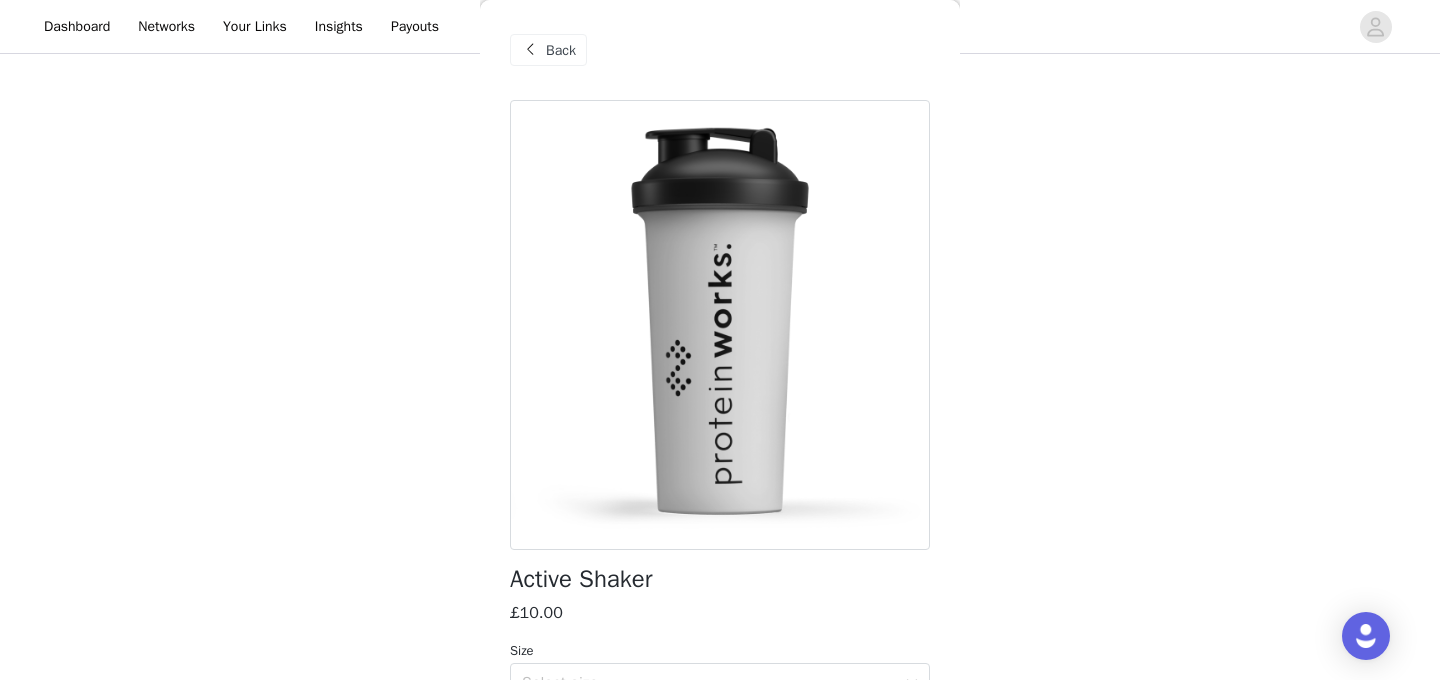 click on "Back" at bounding box center (720, 50) 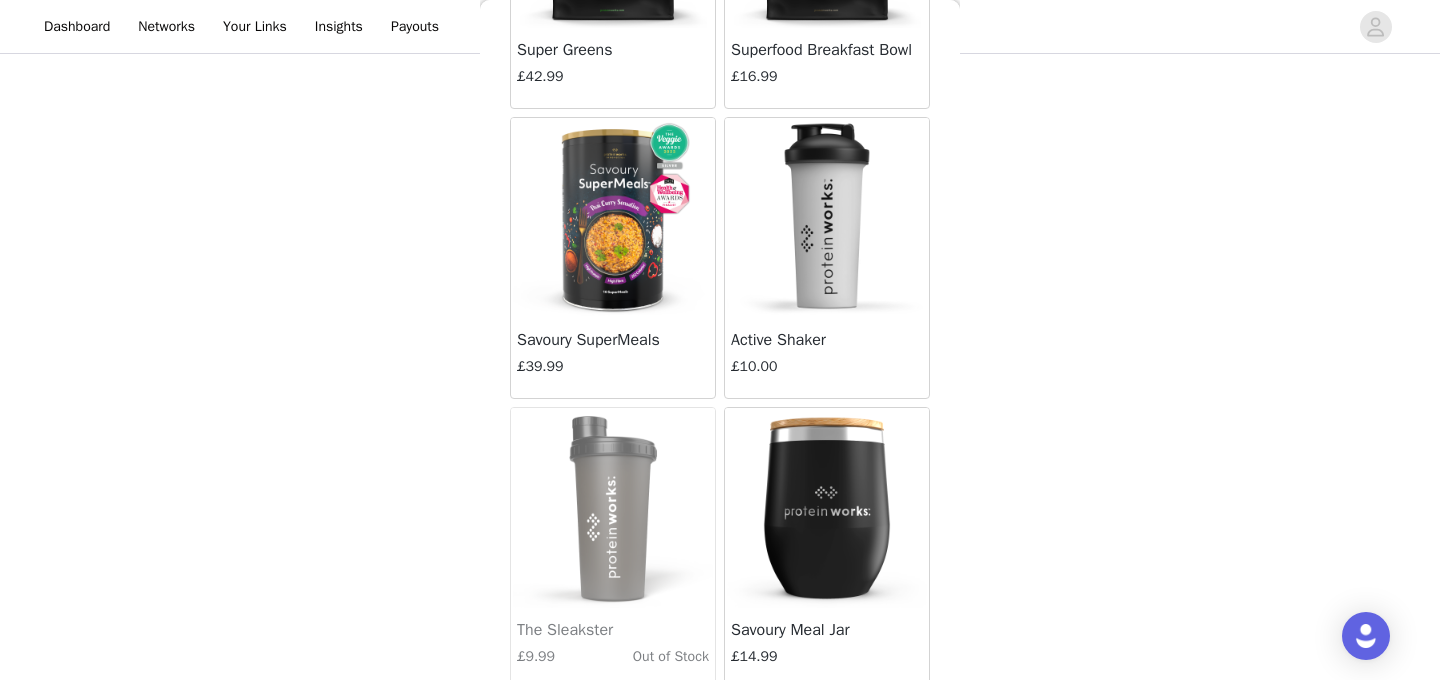 scroll, scrollTop: 9553, scrollLeft: 0, axis: vertical 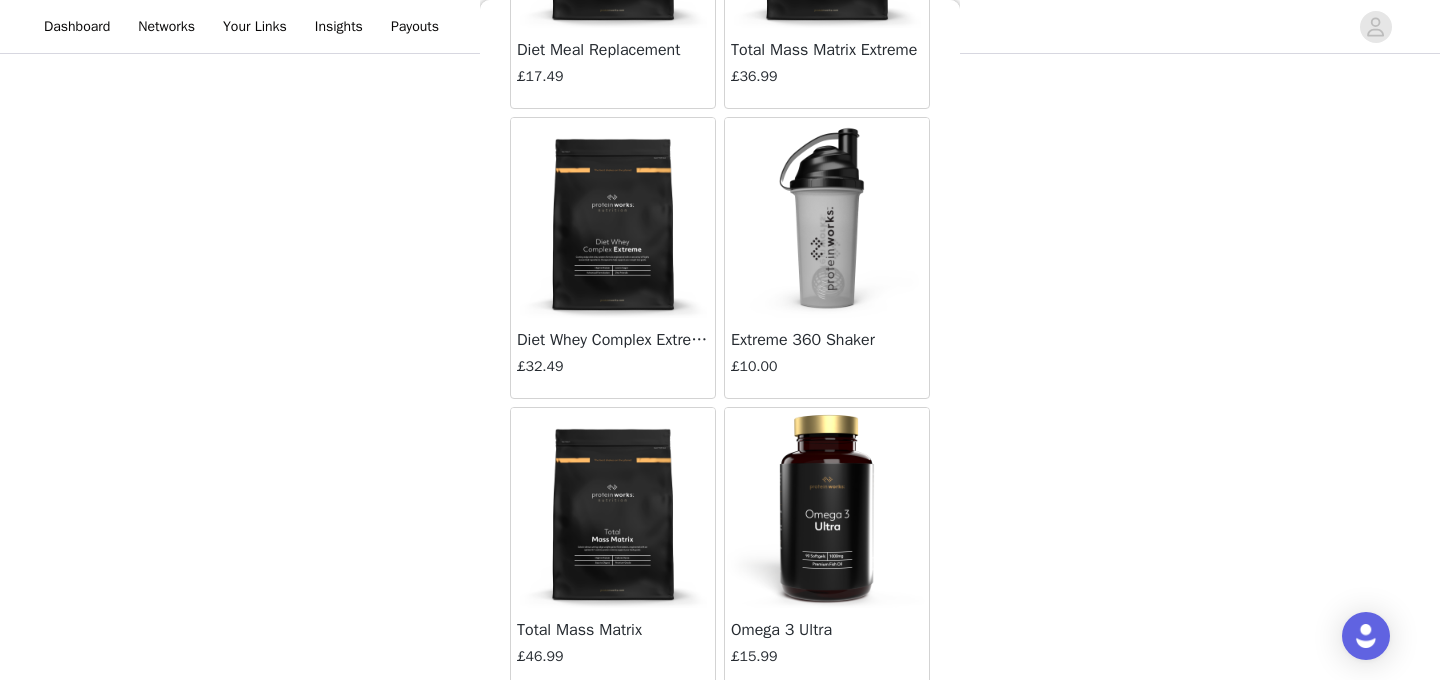 click at bounding box center (827, 218) 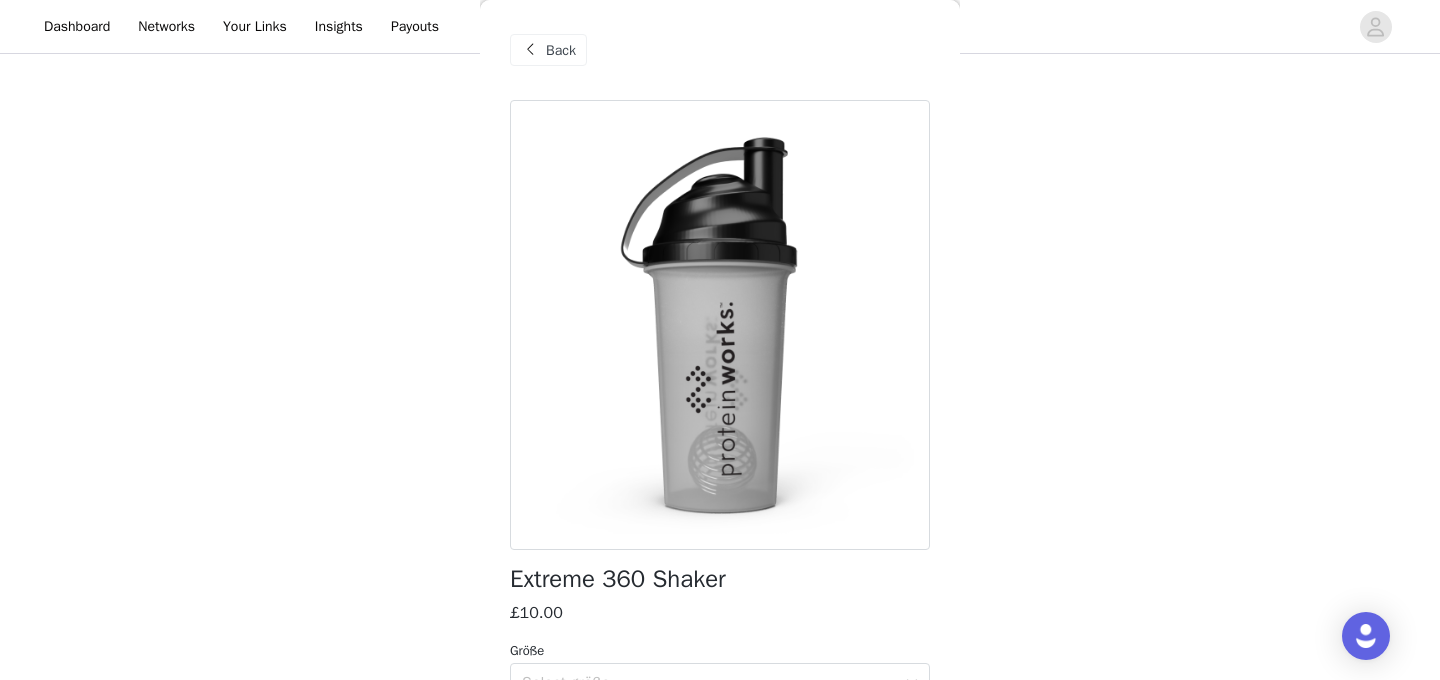 scroll, scrollTop: 265, scrollLeft: 0, axis: vertical 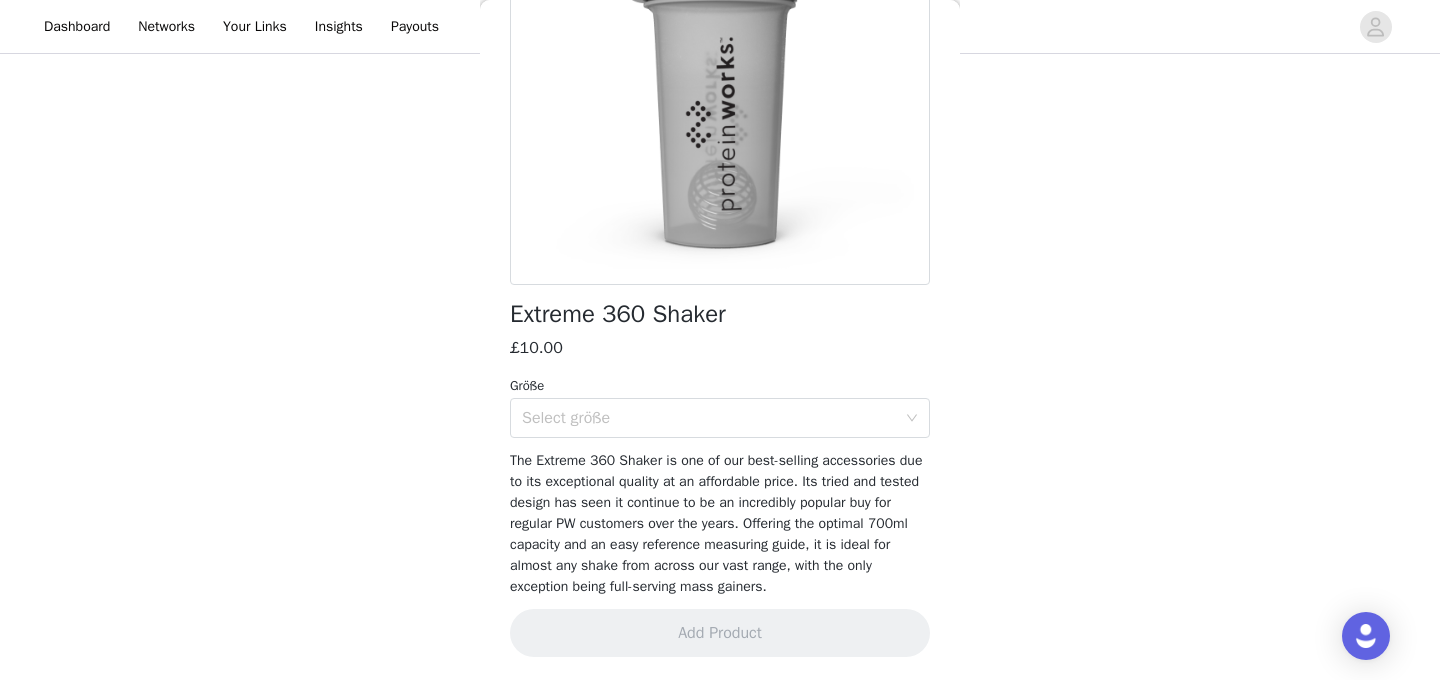 click on "The Extreme 360 Shaker is one of our best-selling accessories due to its exceptional quality at an affordable price. Its tried and tested design has seen it continue to be an incredibly popular buy for regular PW customers over the years. Offering the optimal 700ml capacity and an easy reference measuring guide, it is ideal for almost any shake from across our vast range, with the only exception being full-serving mass gainers." at bounding box center [720, 523] 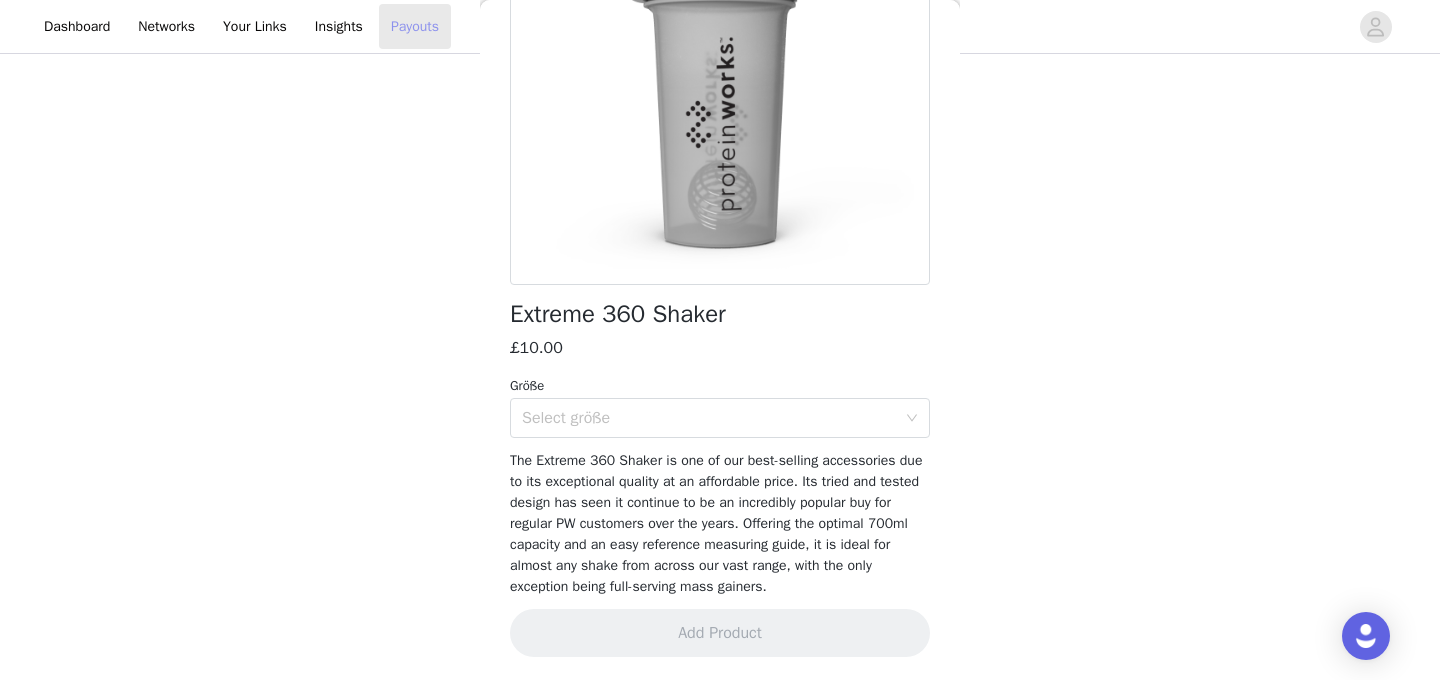 scroll, scrollTop: 0, scrollLeft: 0, axis: both 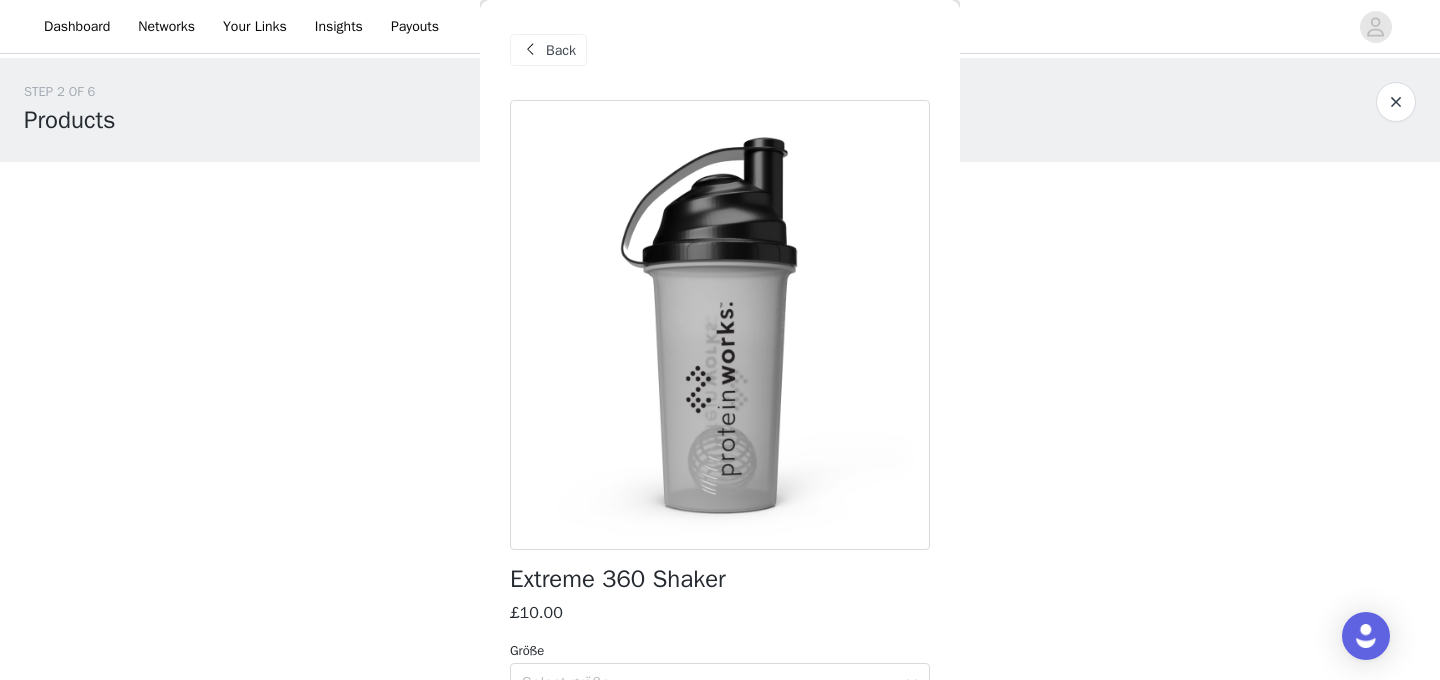 click on "Back" at bounding box center [561, 50] 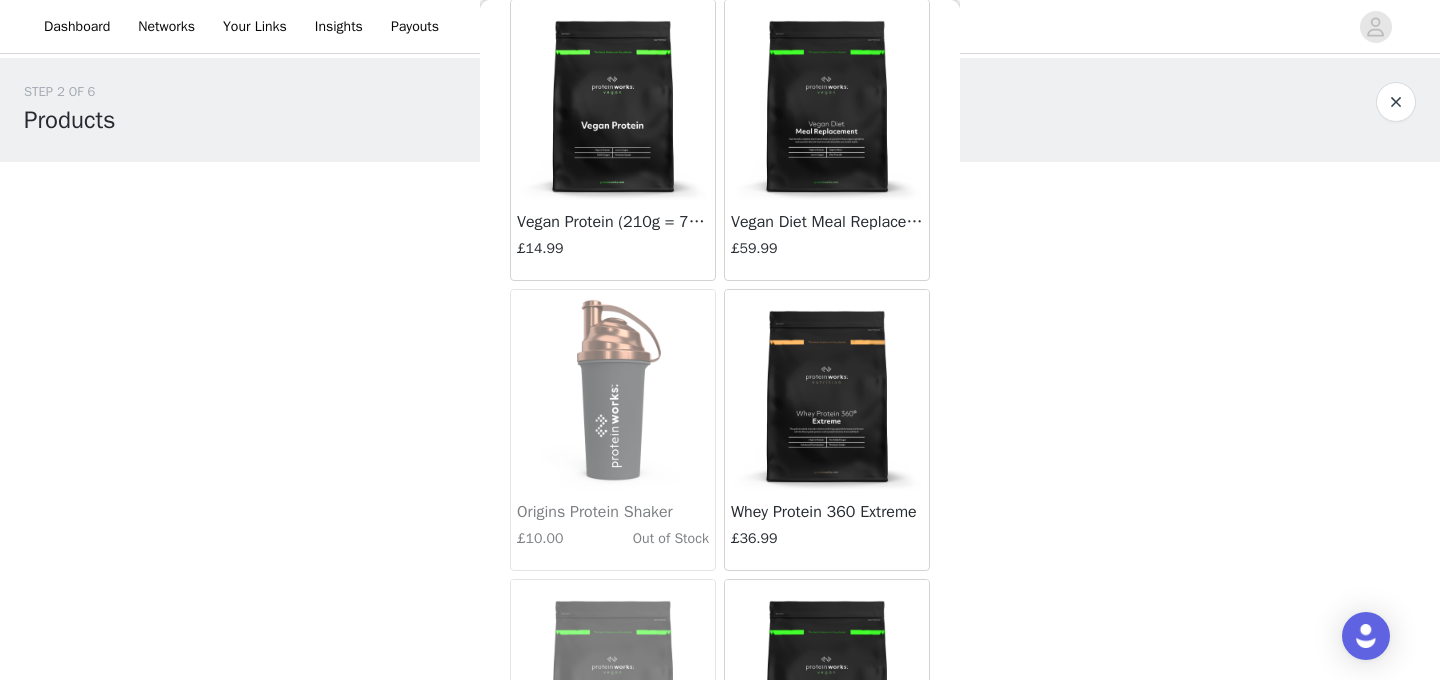 scroll, scrollTop: 16880, scrollLeft: 0, axis: vertical 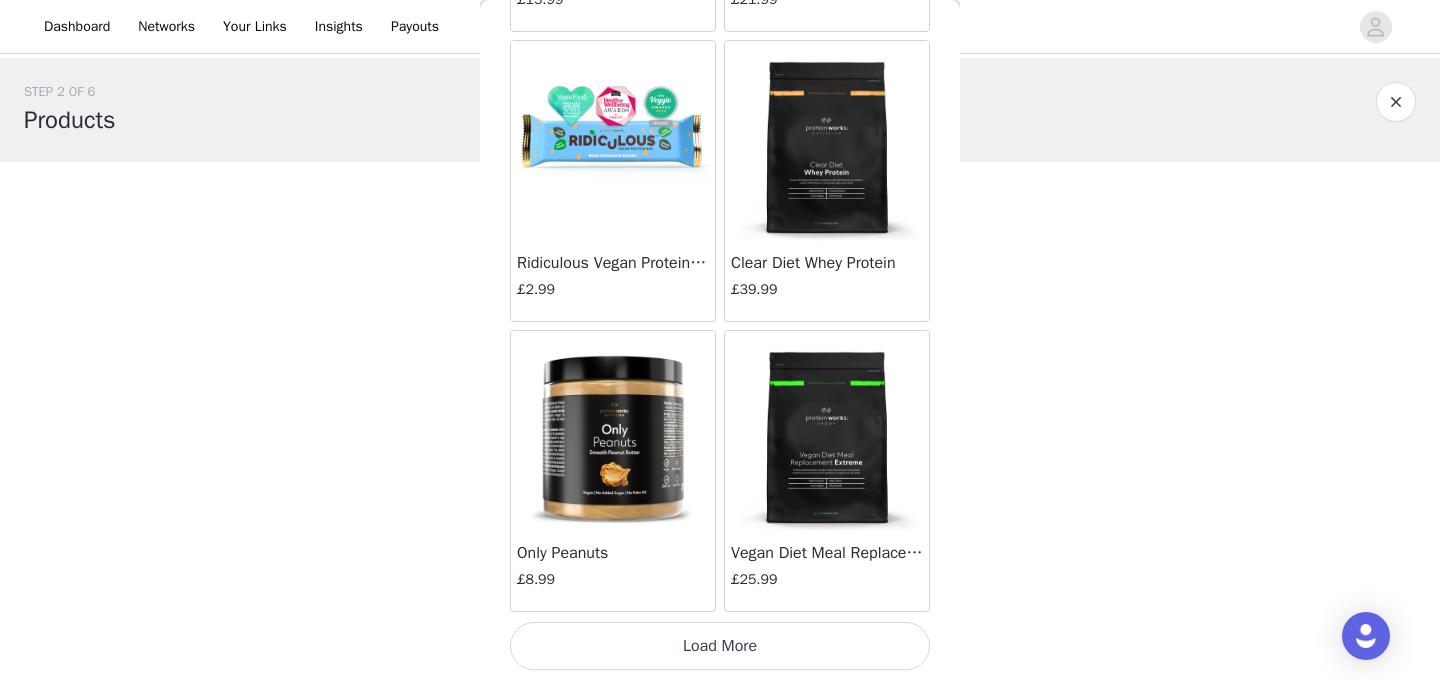 click on "Load More" at bounding box center [720, 646] 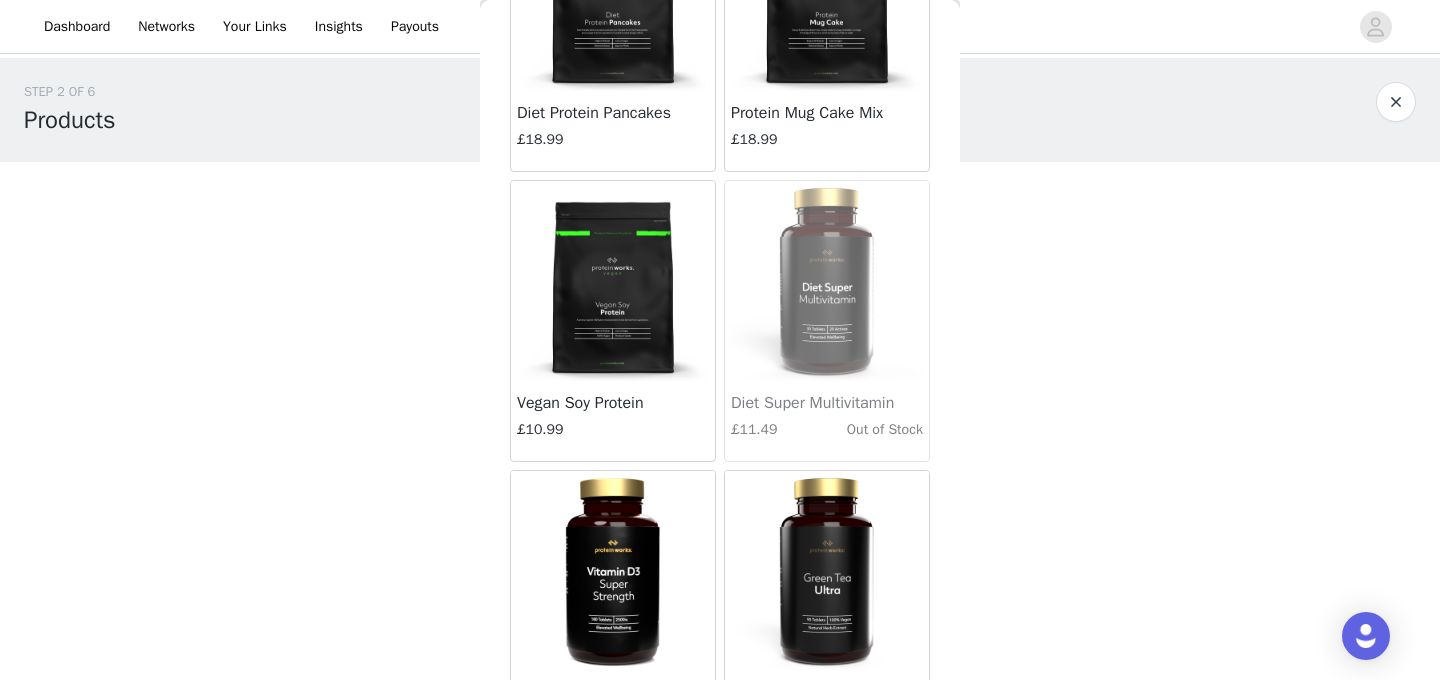 scroll, scrollTop: 12570, scrollLeft: 0, axis: vertical 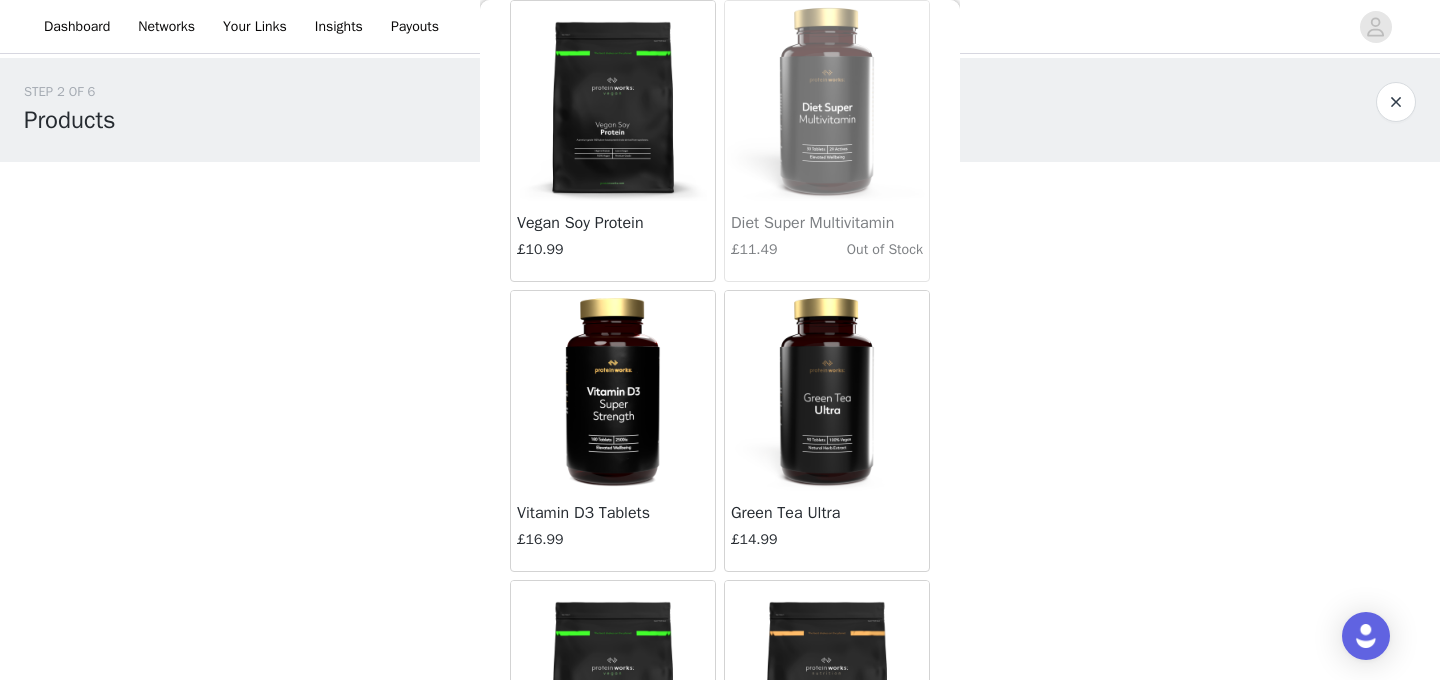 click at bounding box center [613, 391] 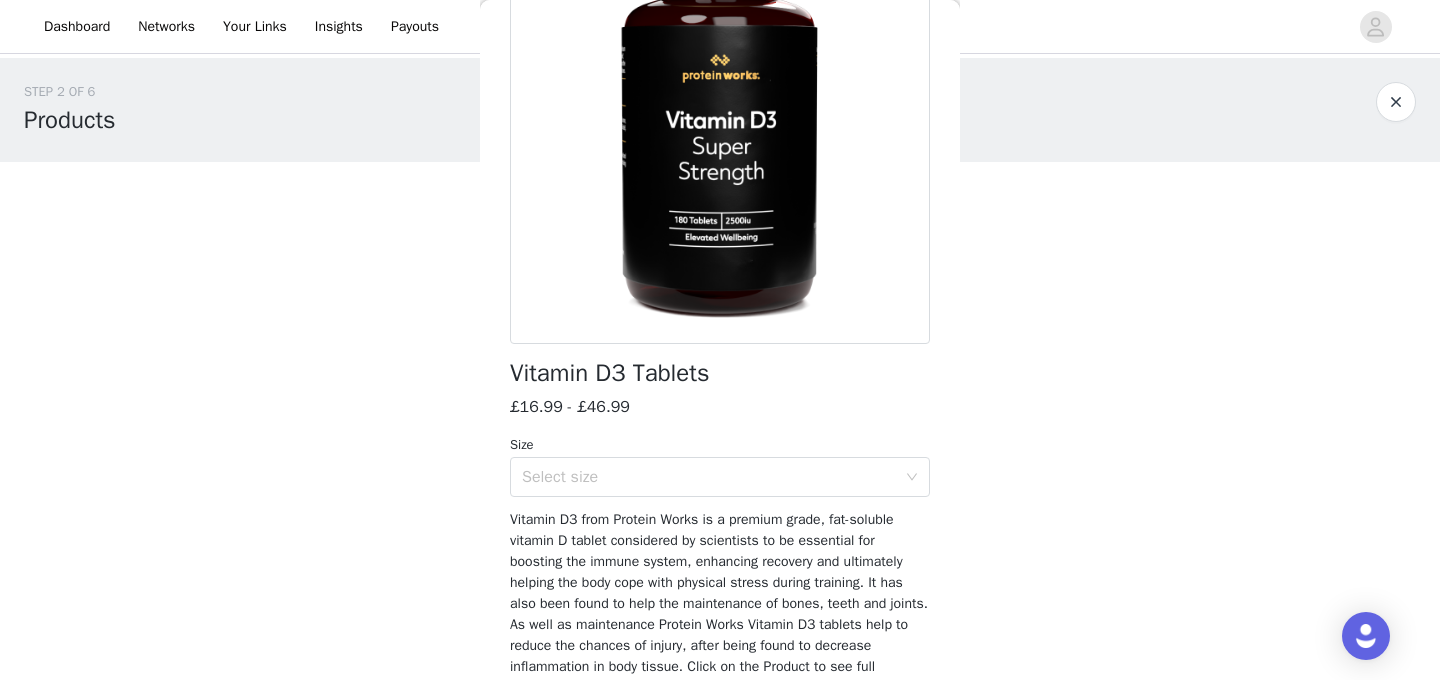 scroll, scrollTop: 0, scrollLeft: 0, axis: both 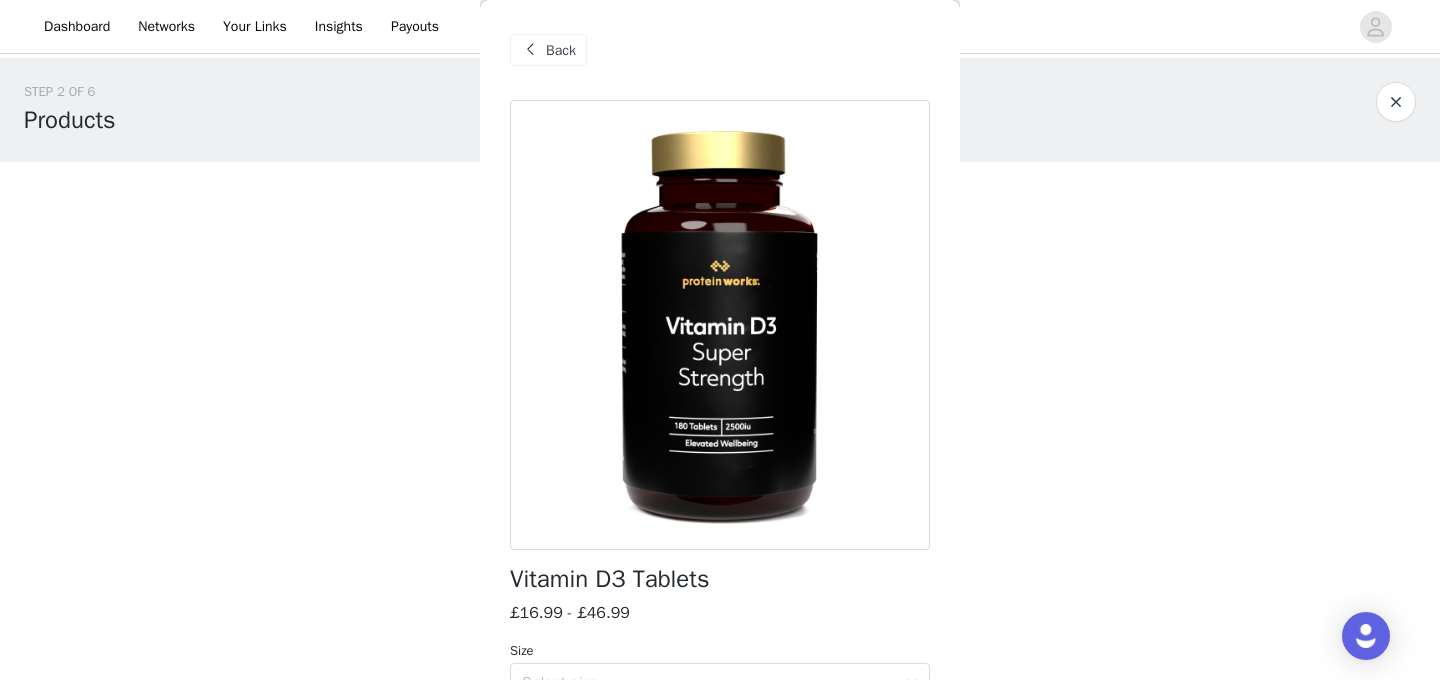 click on "Back" at bounding box center (561, 50) 